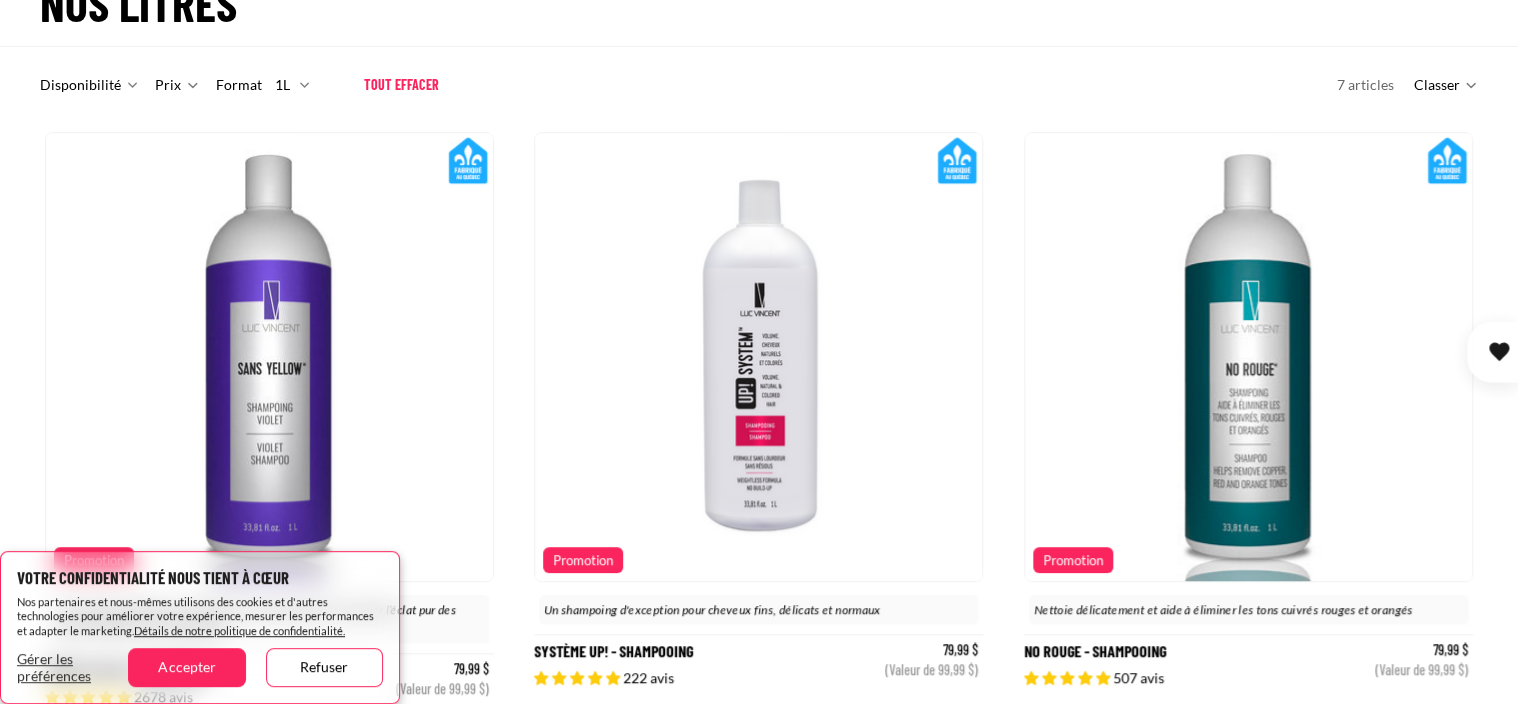 scroll, scrollTop: 200, scrollLeft: 0, axis: vertical 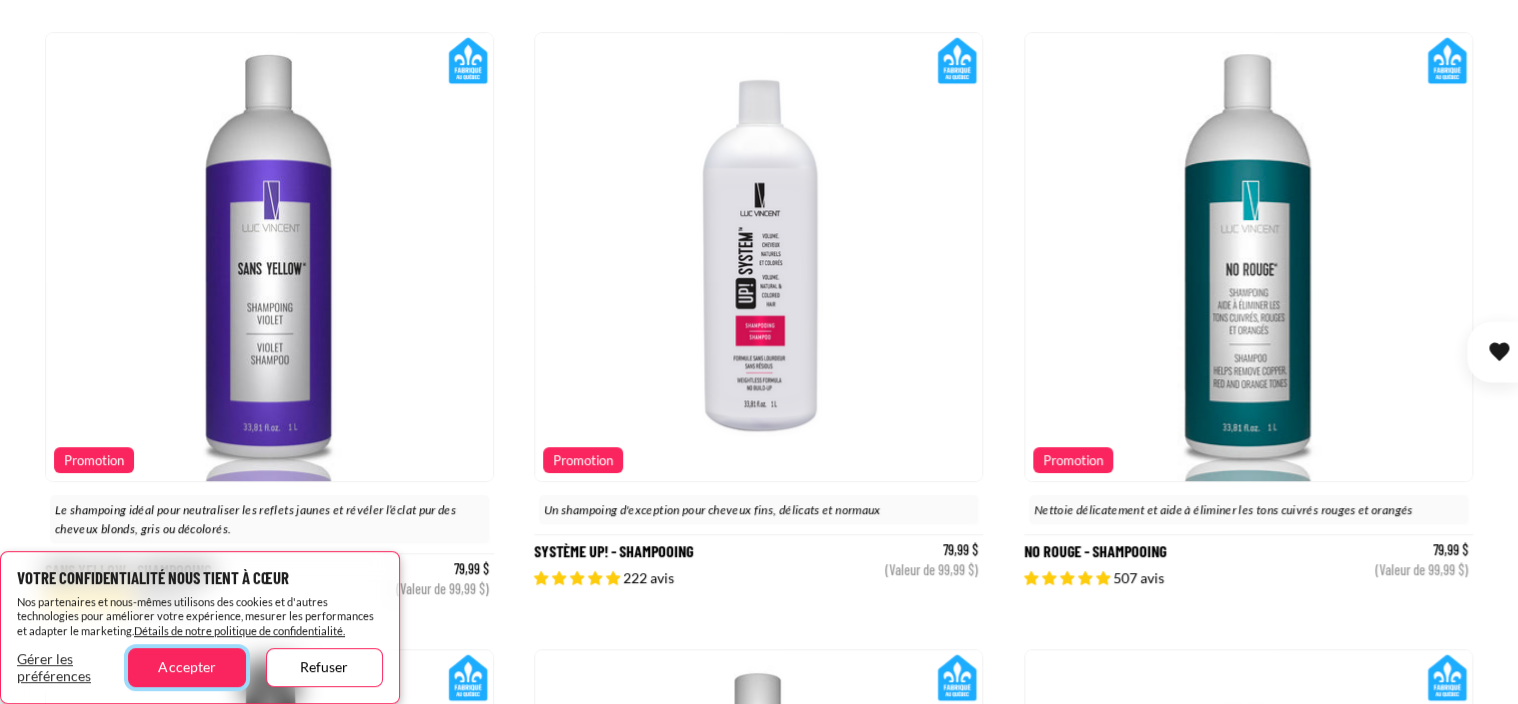 click on "Accepter" at bounding box center (186, 667) 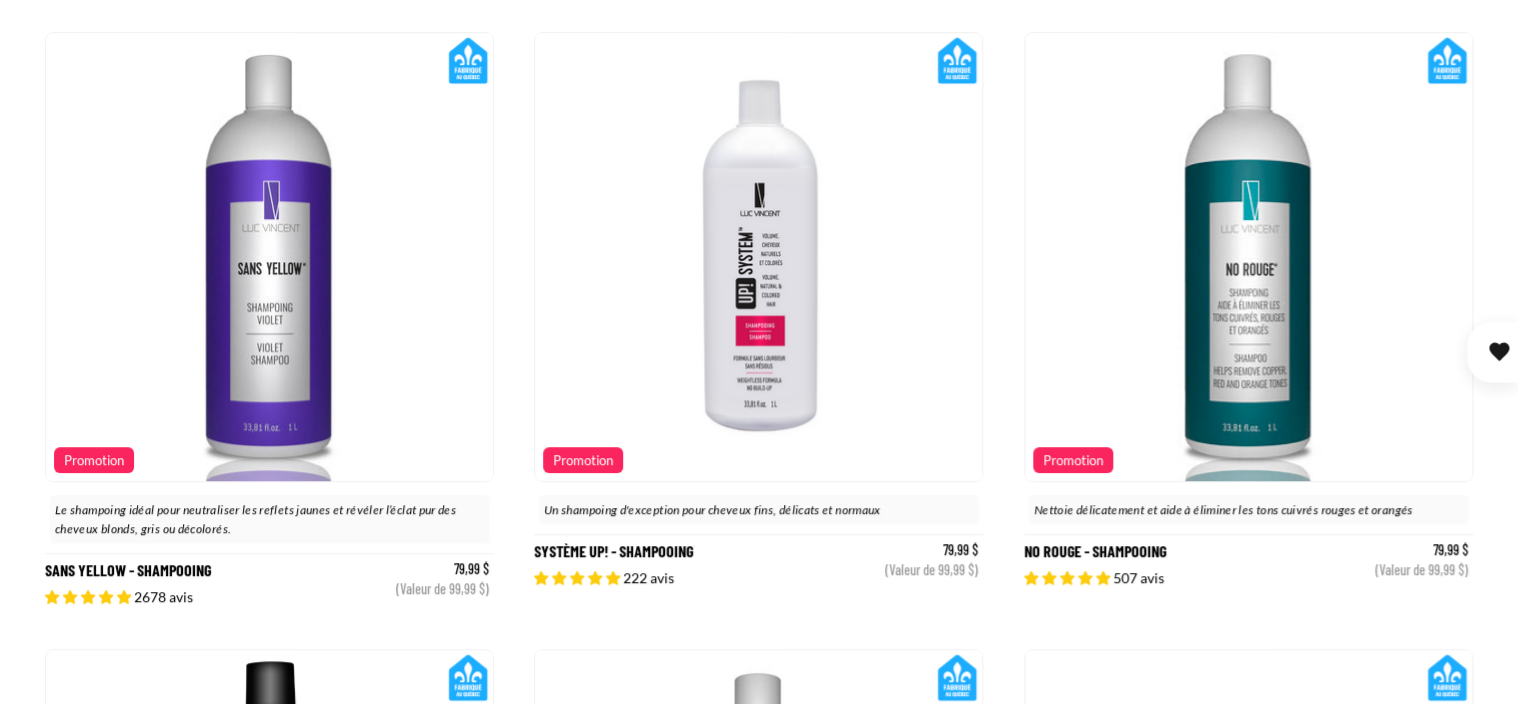 scroll, scrollTop: 0, scrollLeft: 448, axis: horizontal 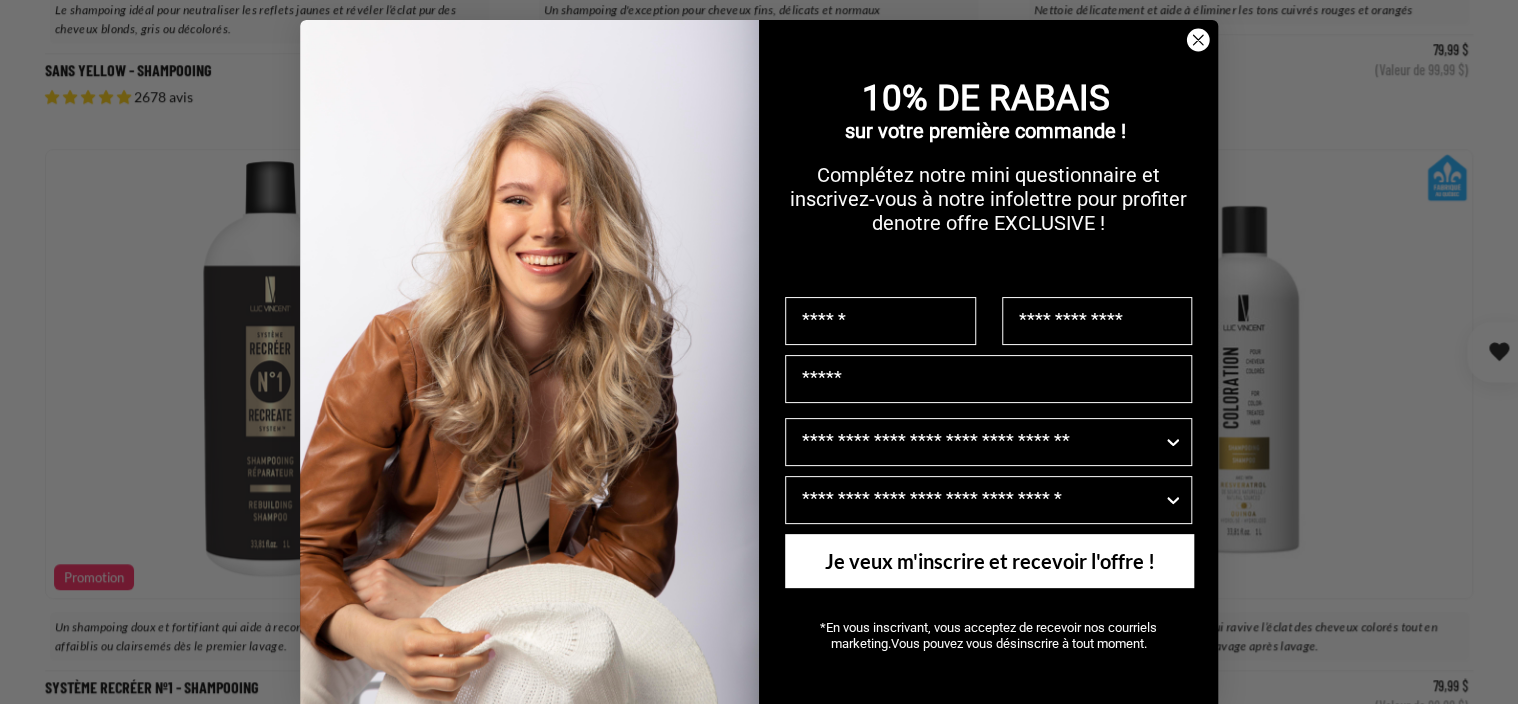 click 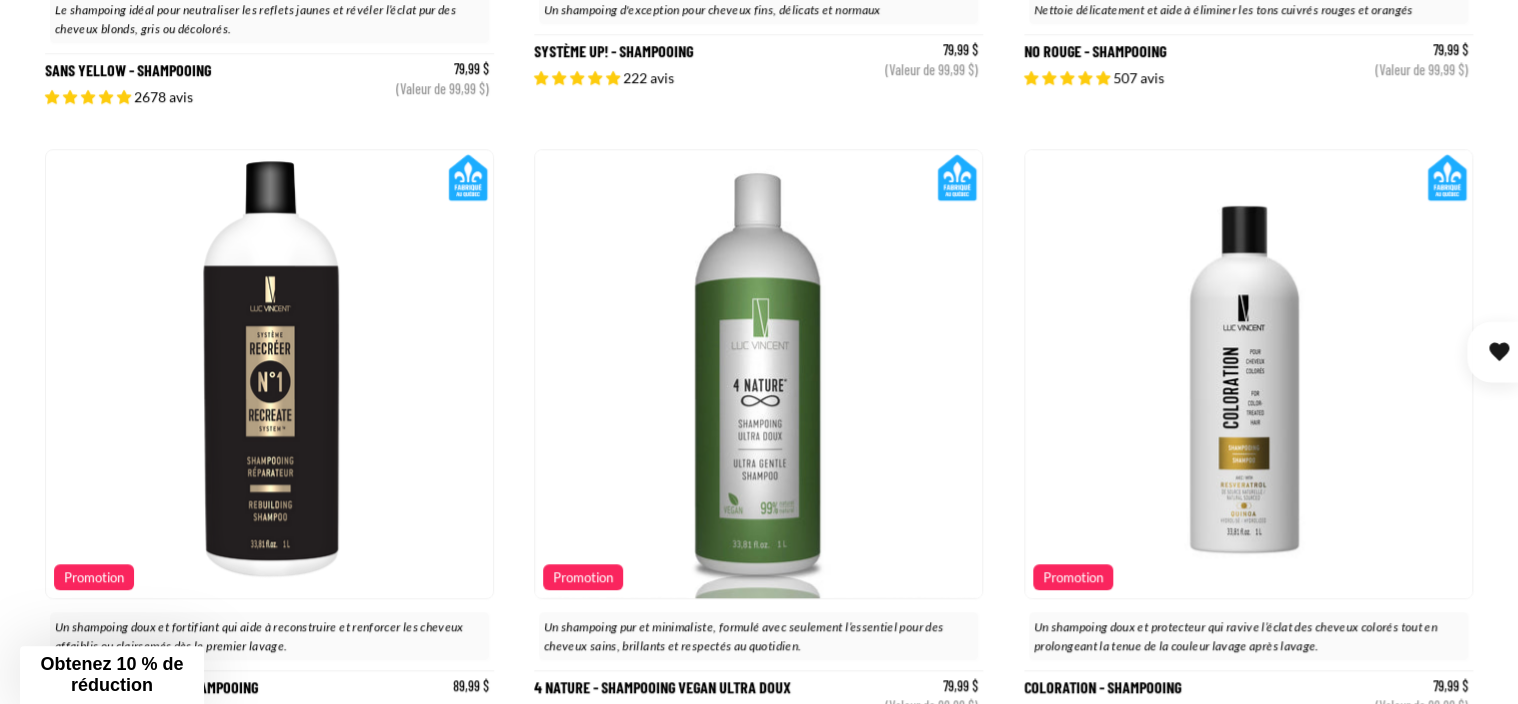 scroll, scrollTop: 0, scrollLeft: 448, axis: horizontal 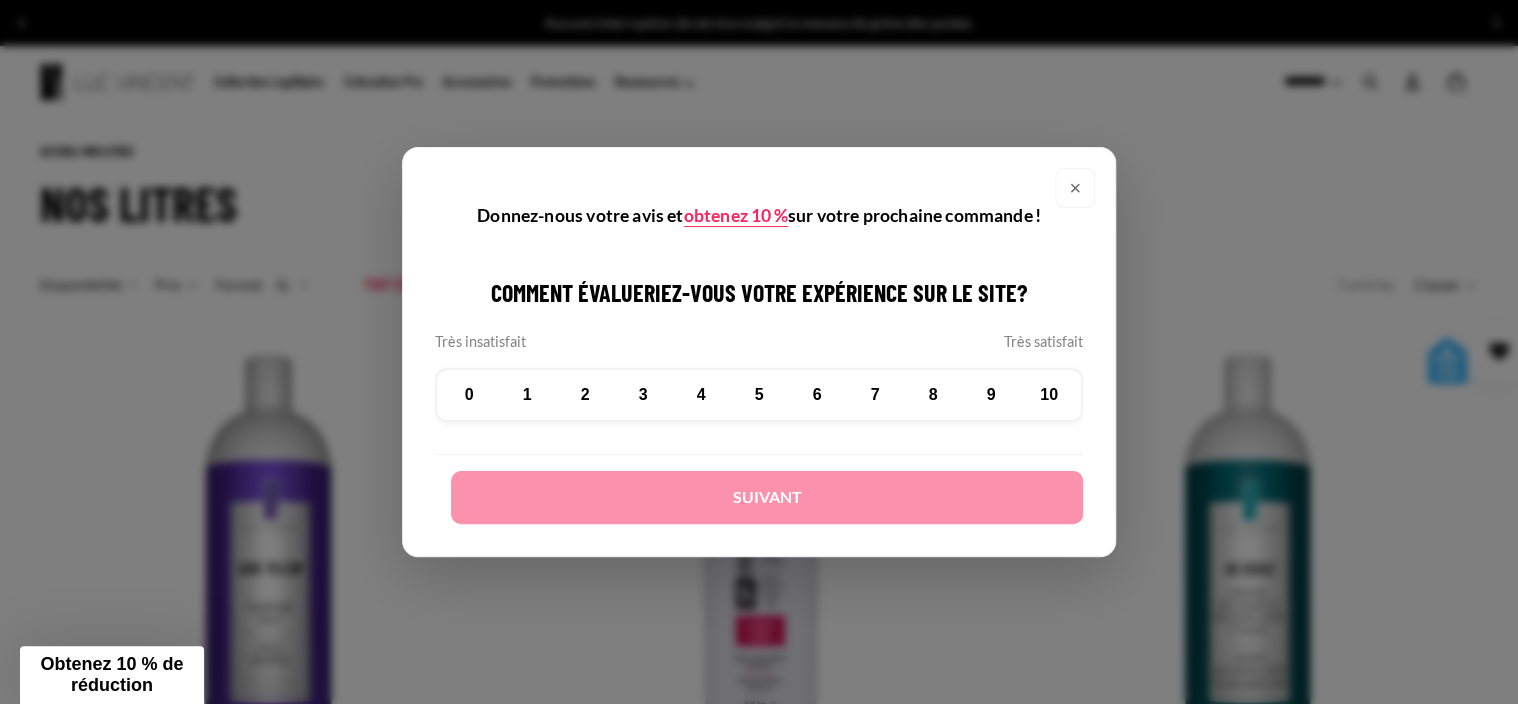 click on "×" at bounding box center (1075, 188) 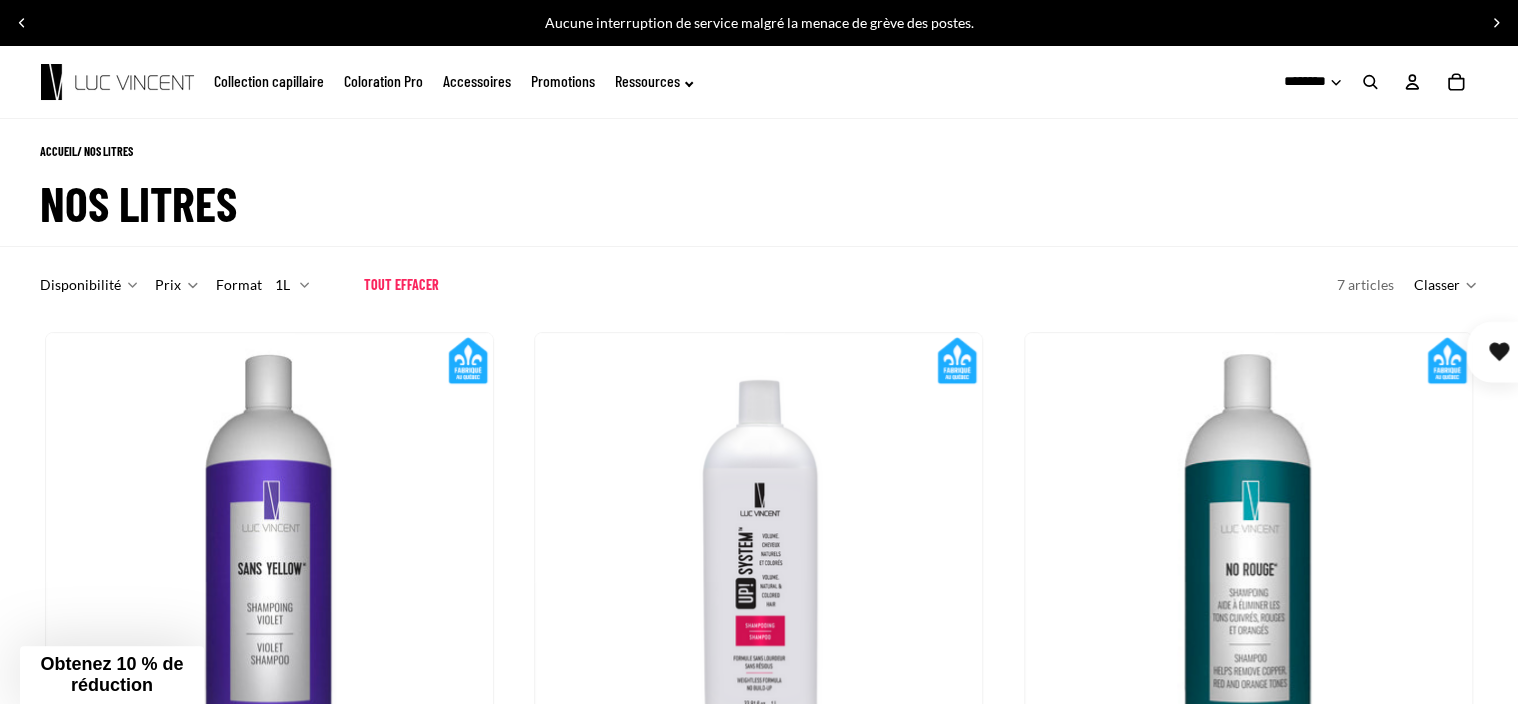 click on "Collection capillaire" 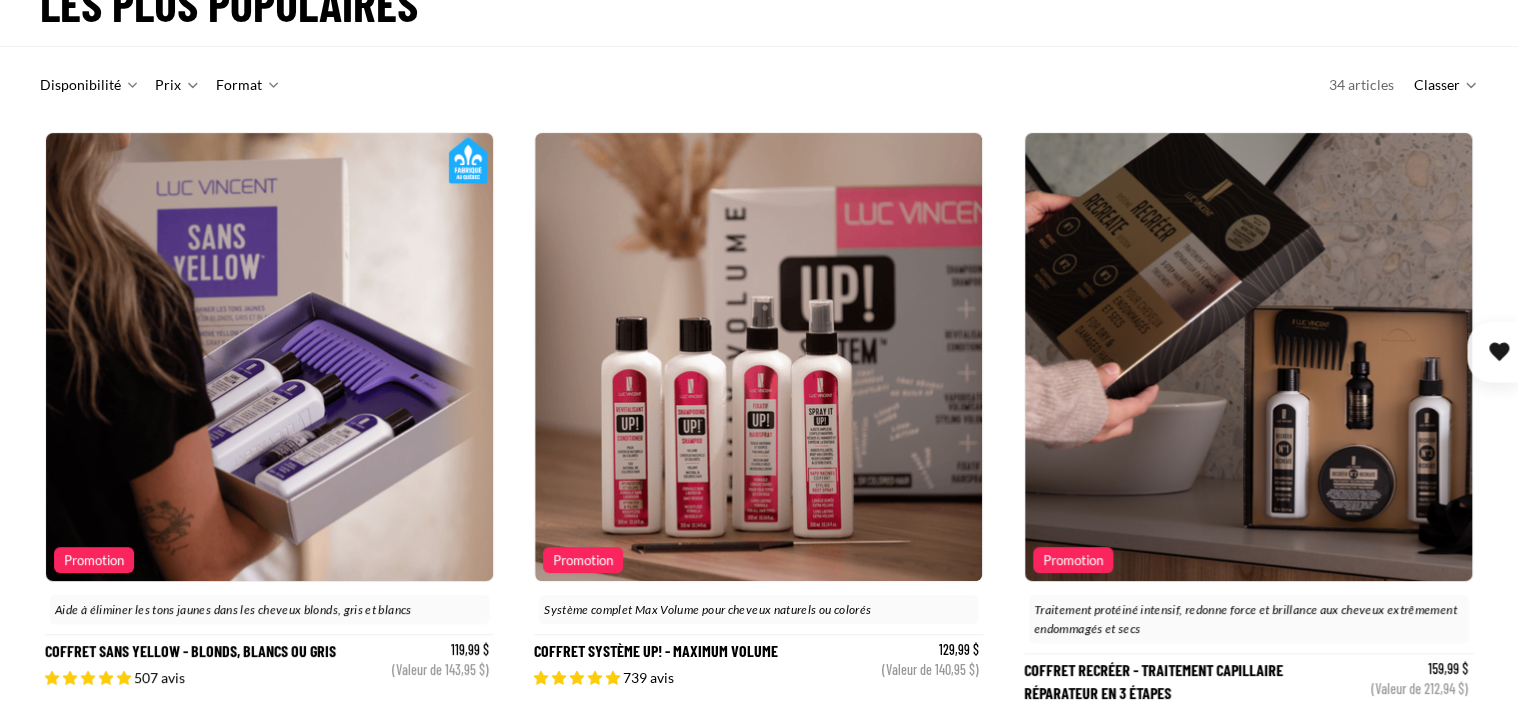 scroll, scrollTop: 400, scrollLeft: 0, axis: vertical 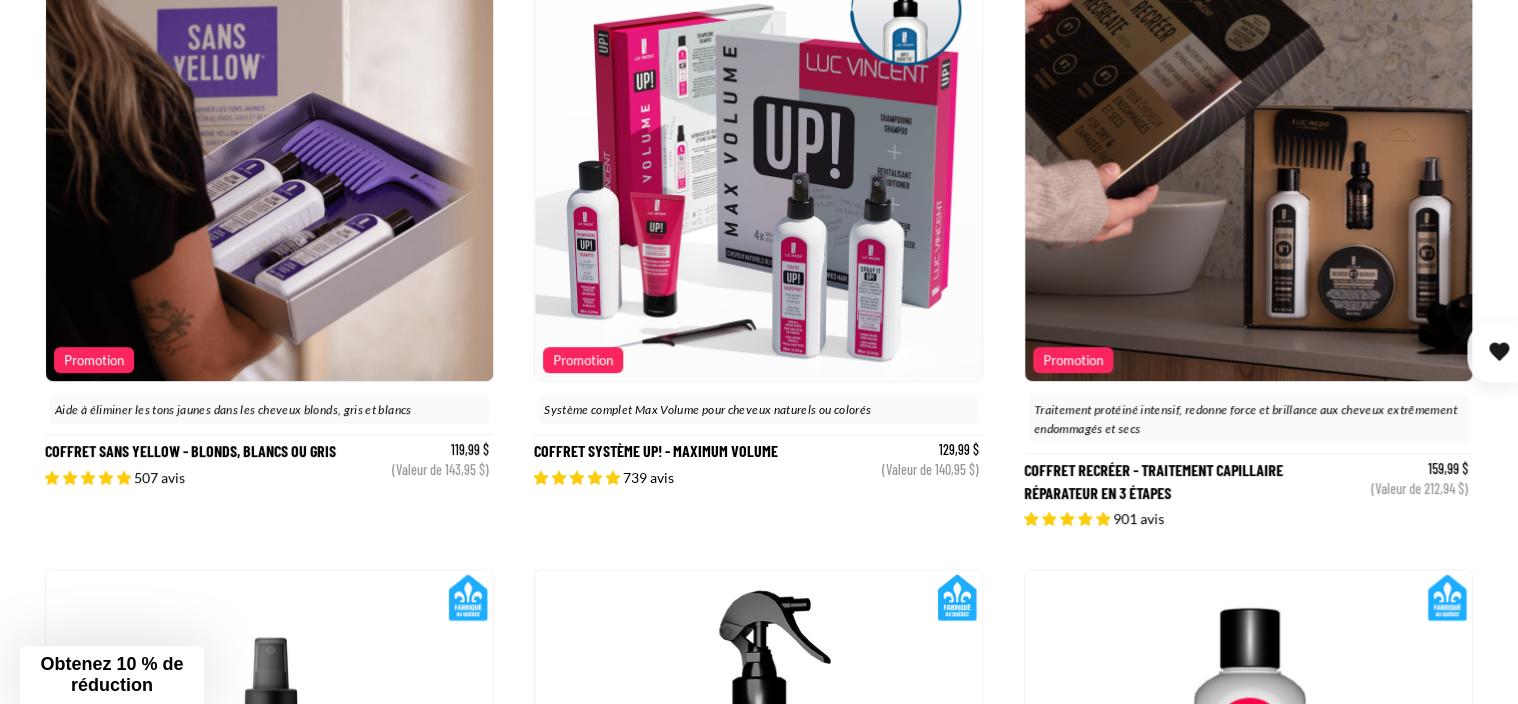 click at bounding box center [759, 157] 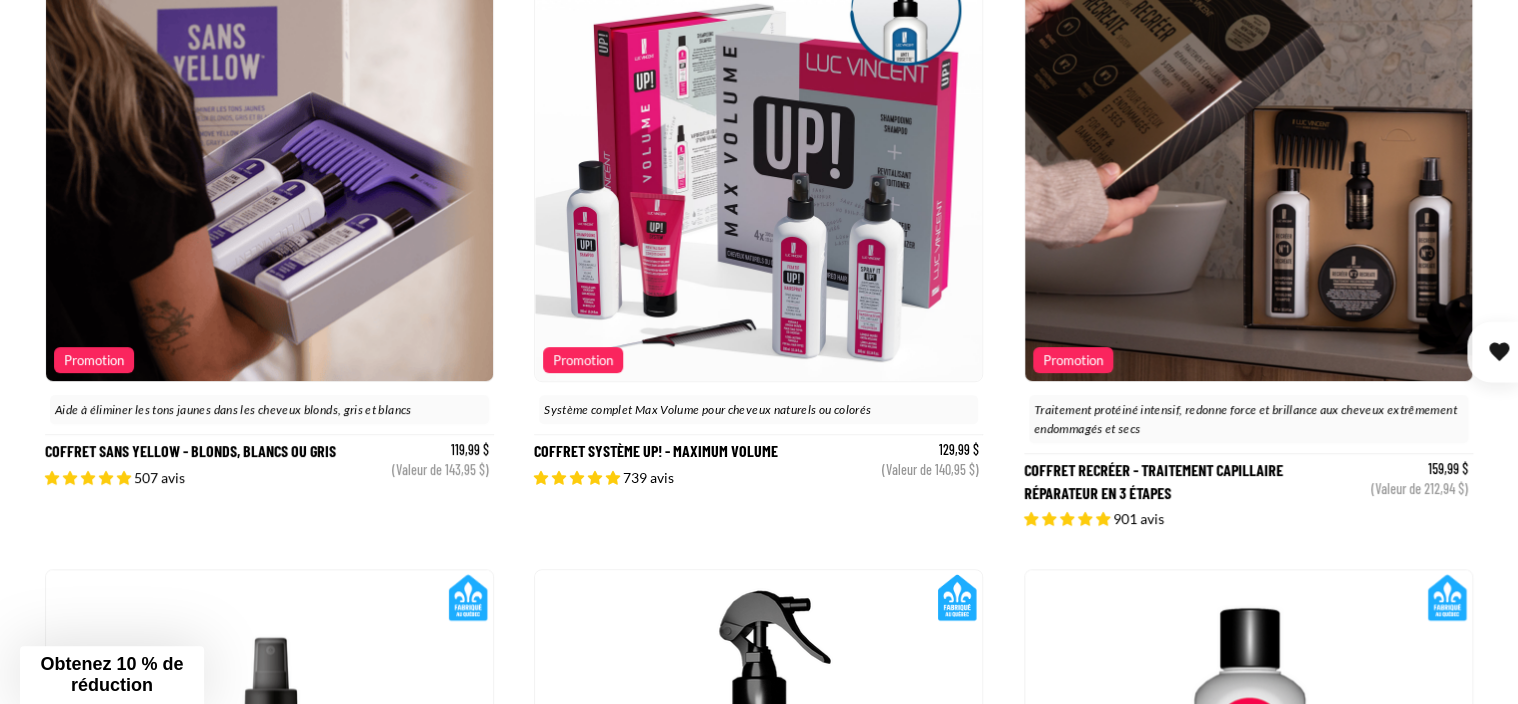scroll, scrollTop: 0, scrollLeft: 0, axis: both 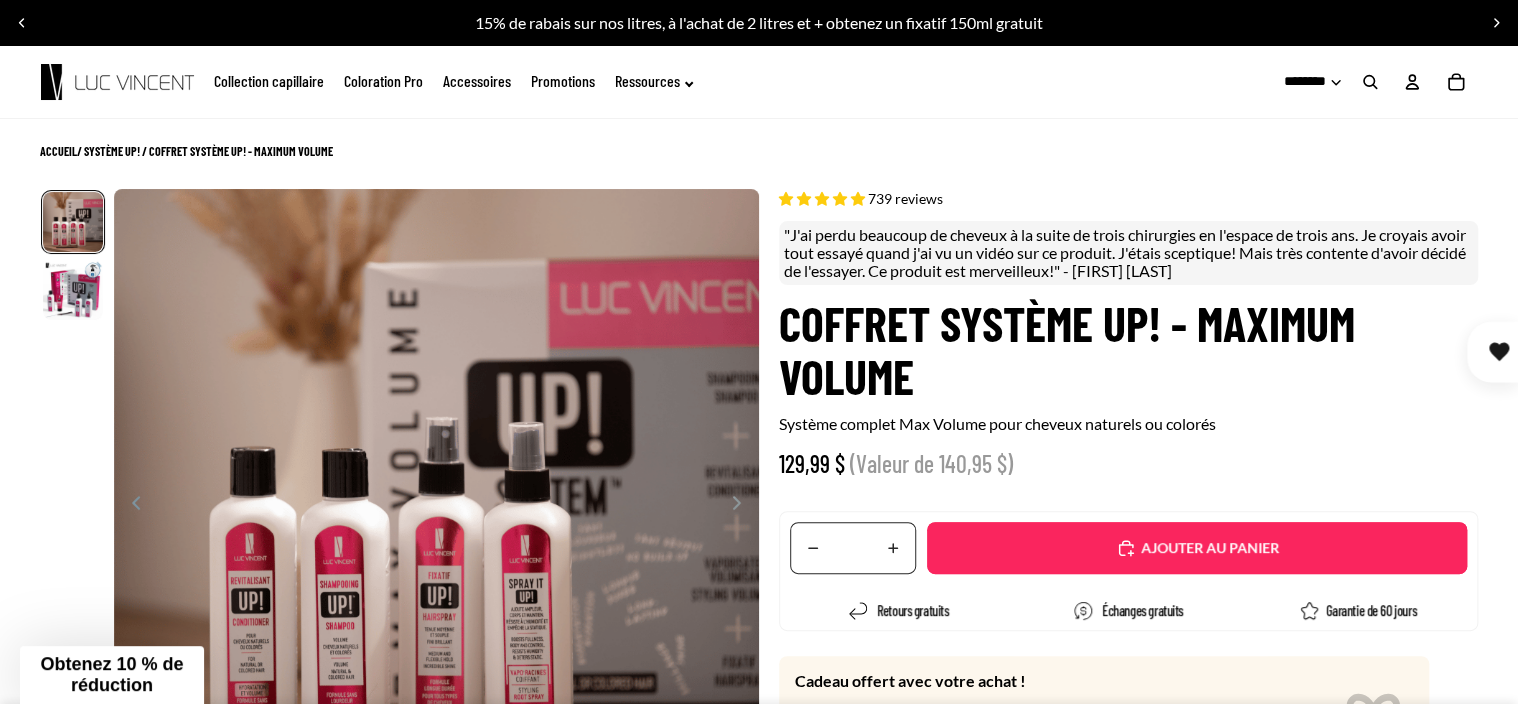 select on "**********" 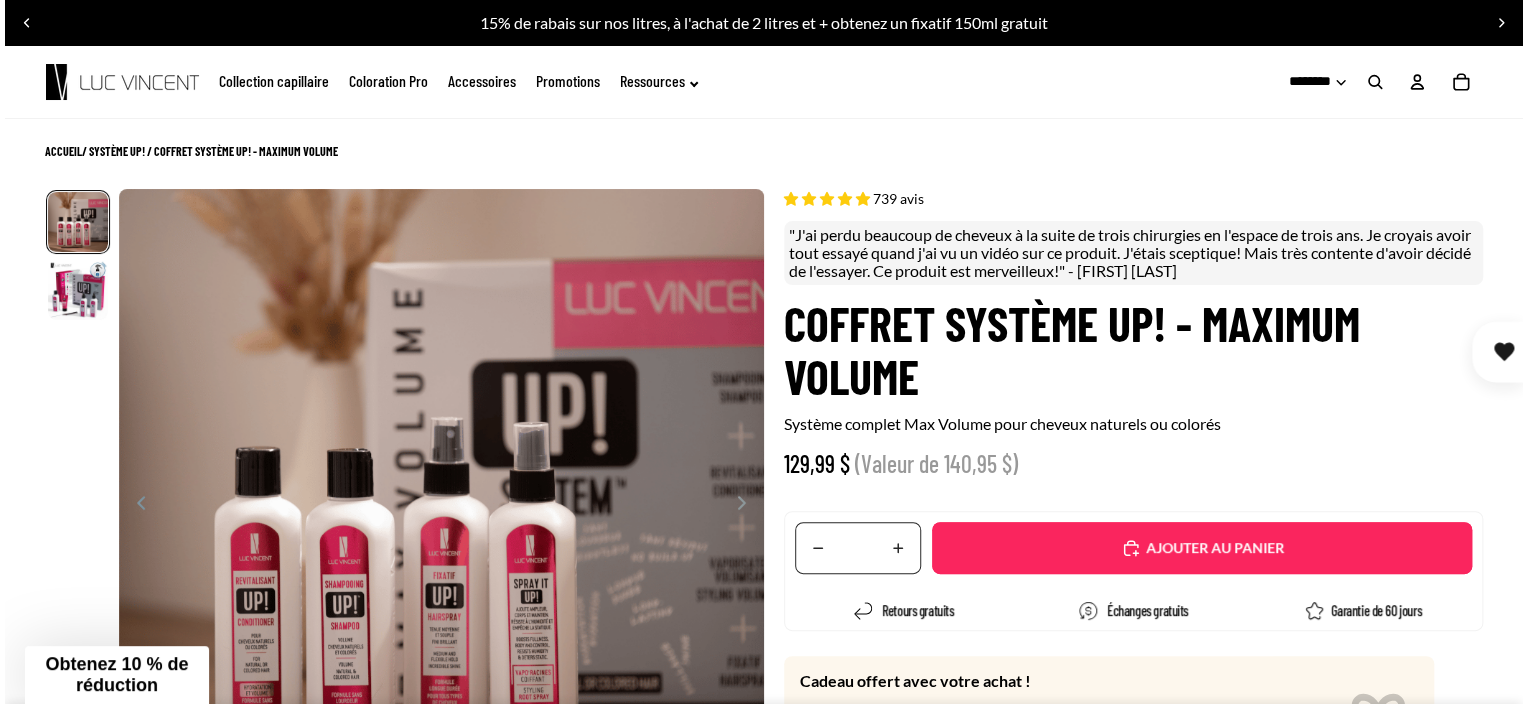 scroll, scrollTop: 200, scrollLeft: 0, axis: vertical 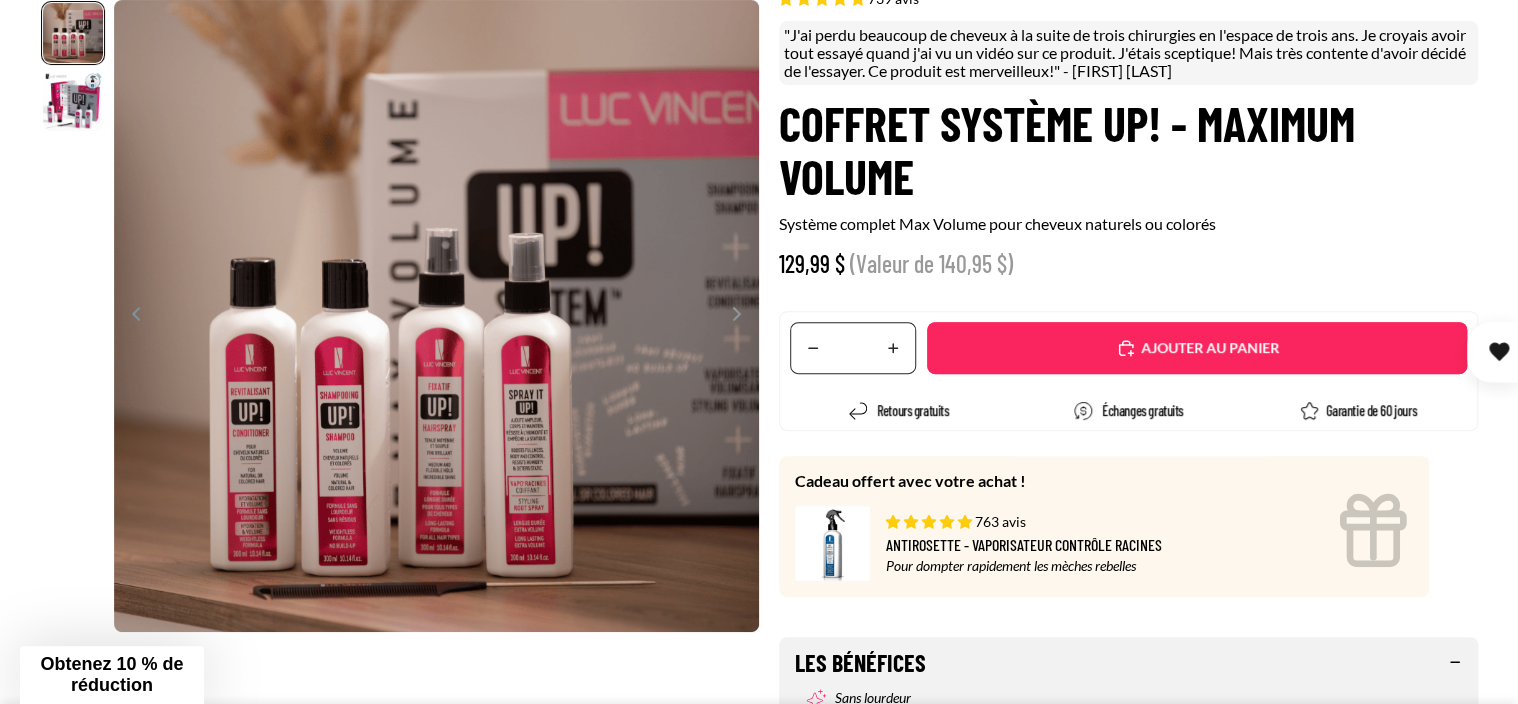click 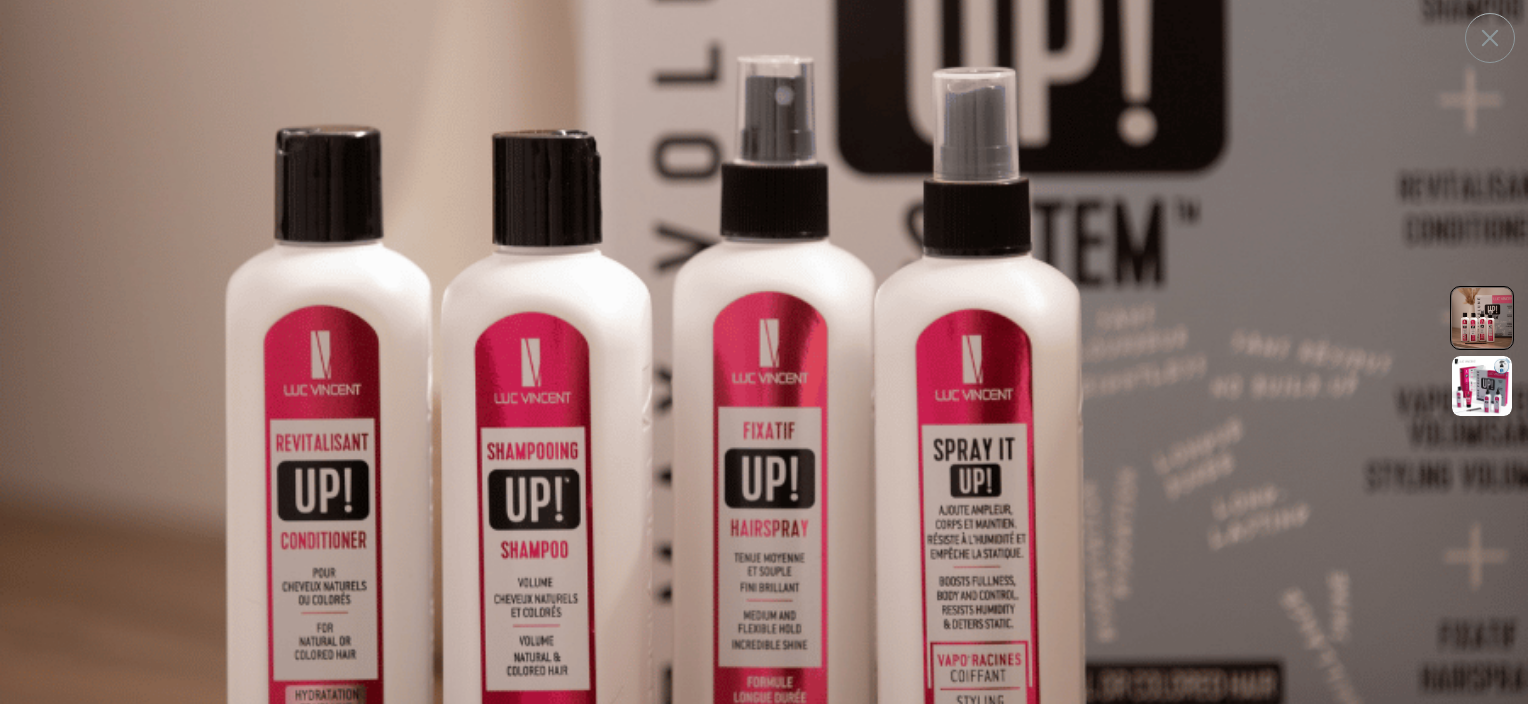 scroll, scrollTop: 400, scrollLeft: 0, axis: vertical 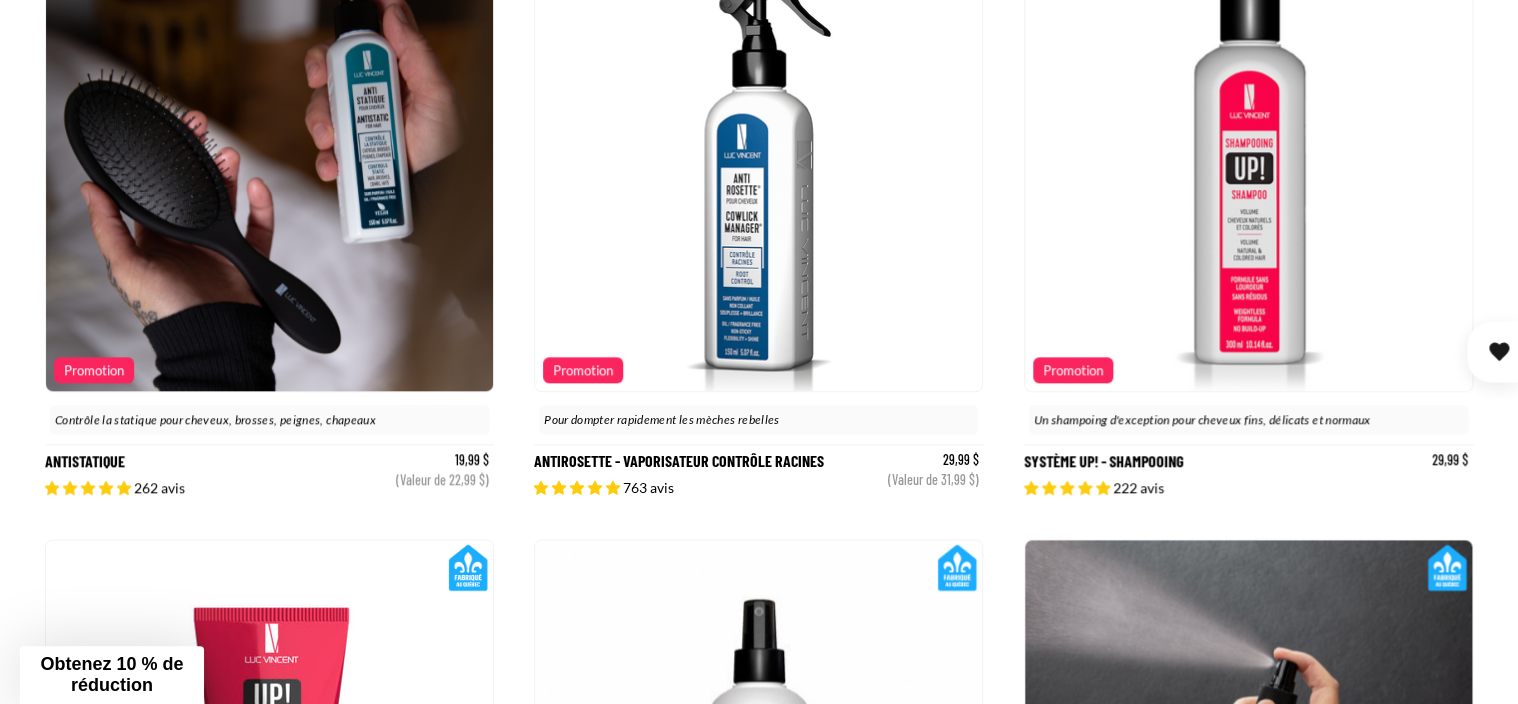 click at bounding box center (269, 167) 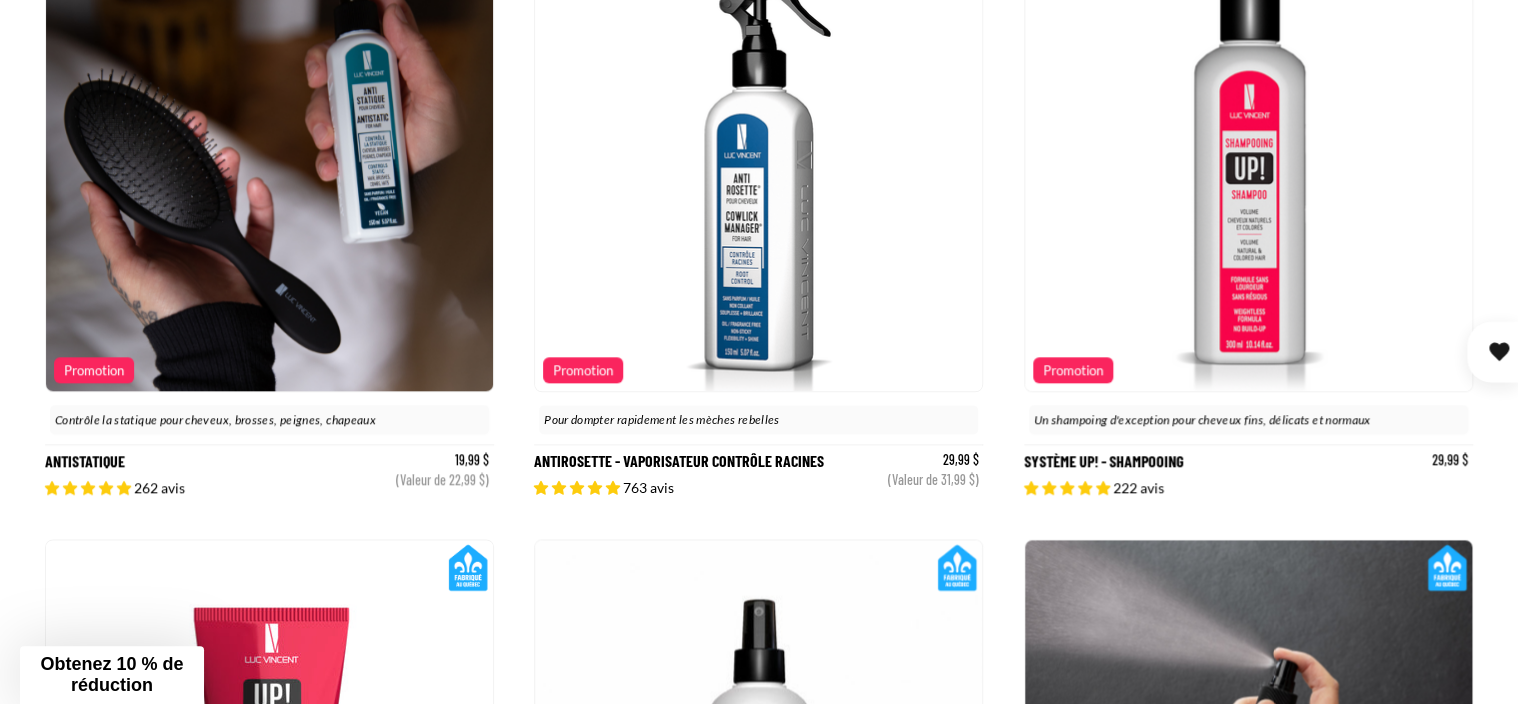 scroll, scrollTop: 0, scrollLeft: 0, axis: both 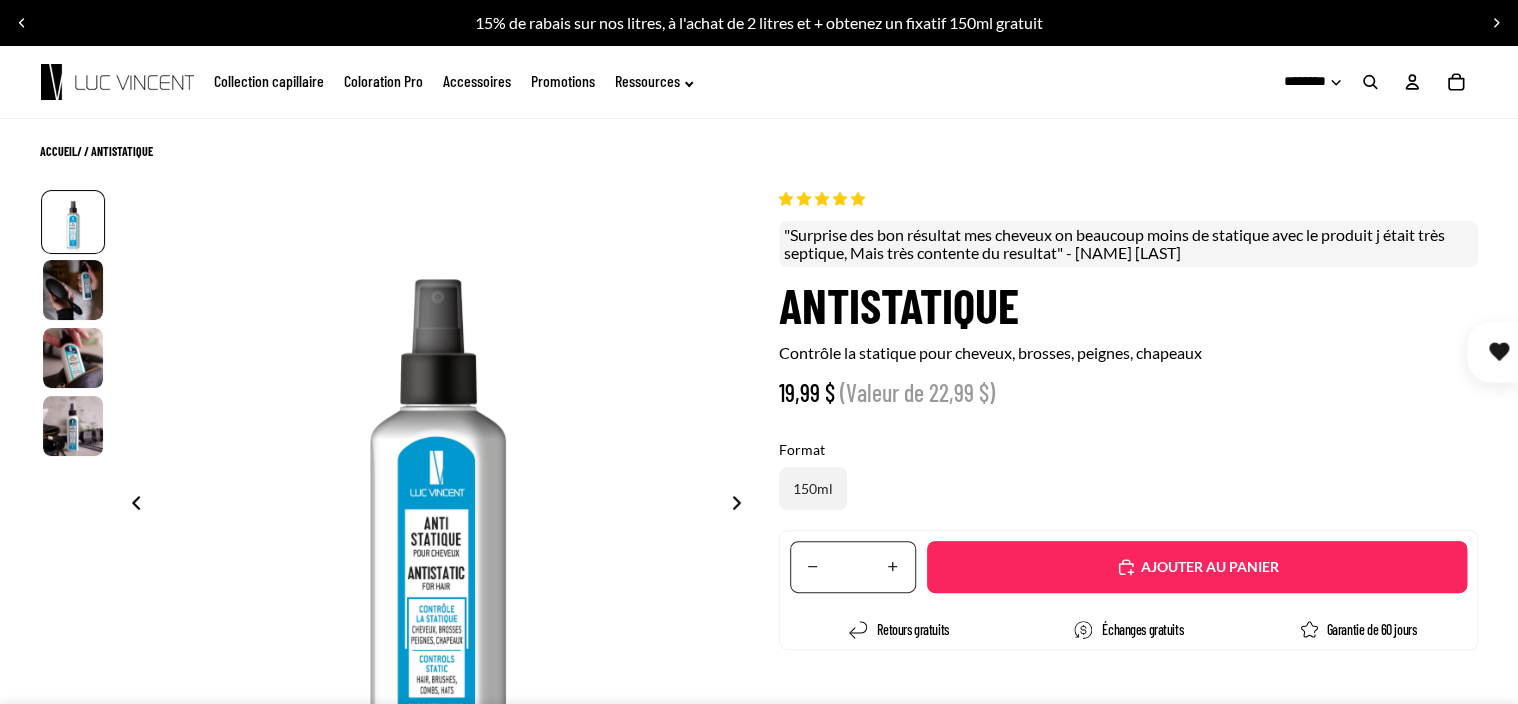select on "**********" 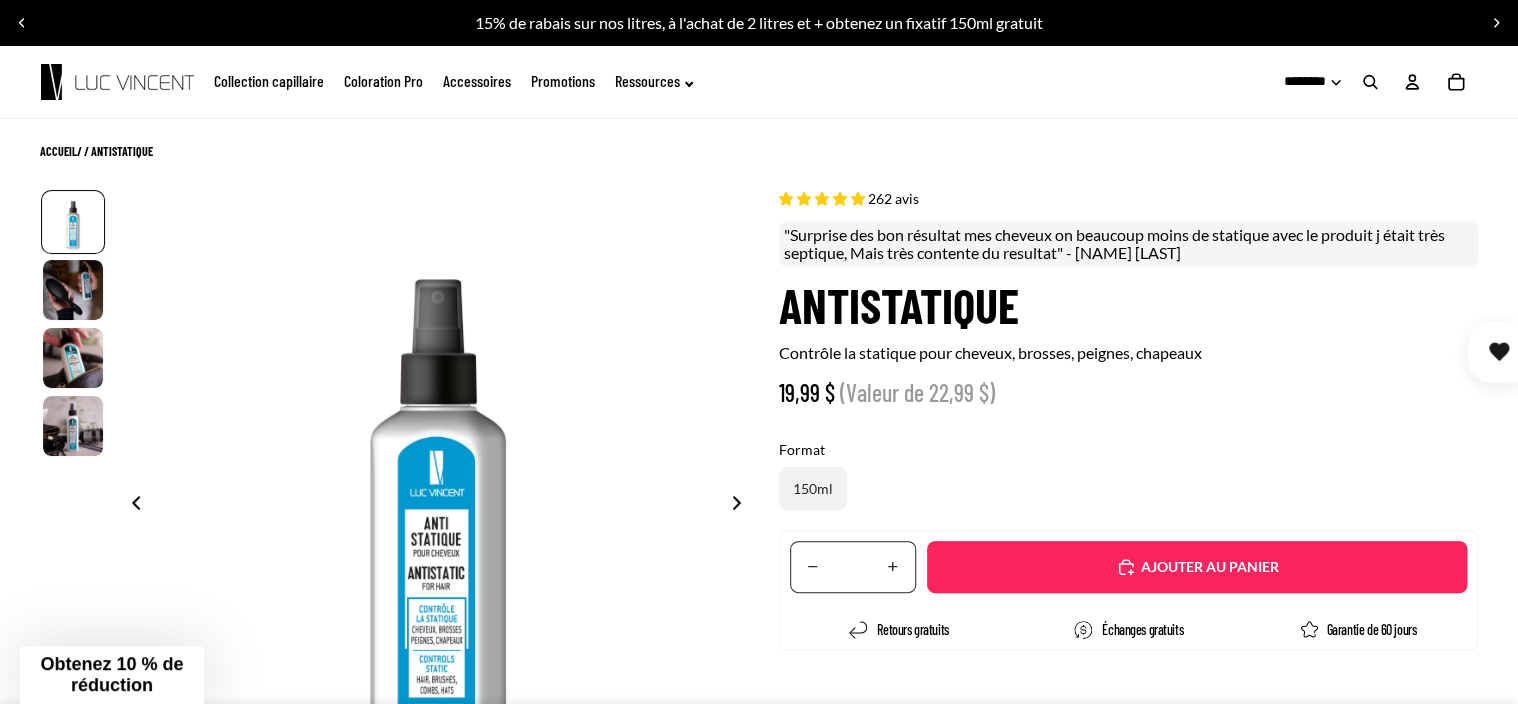 click on "Ajouté" at bounding box center [1197, 567] 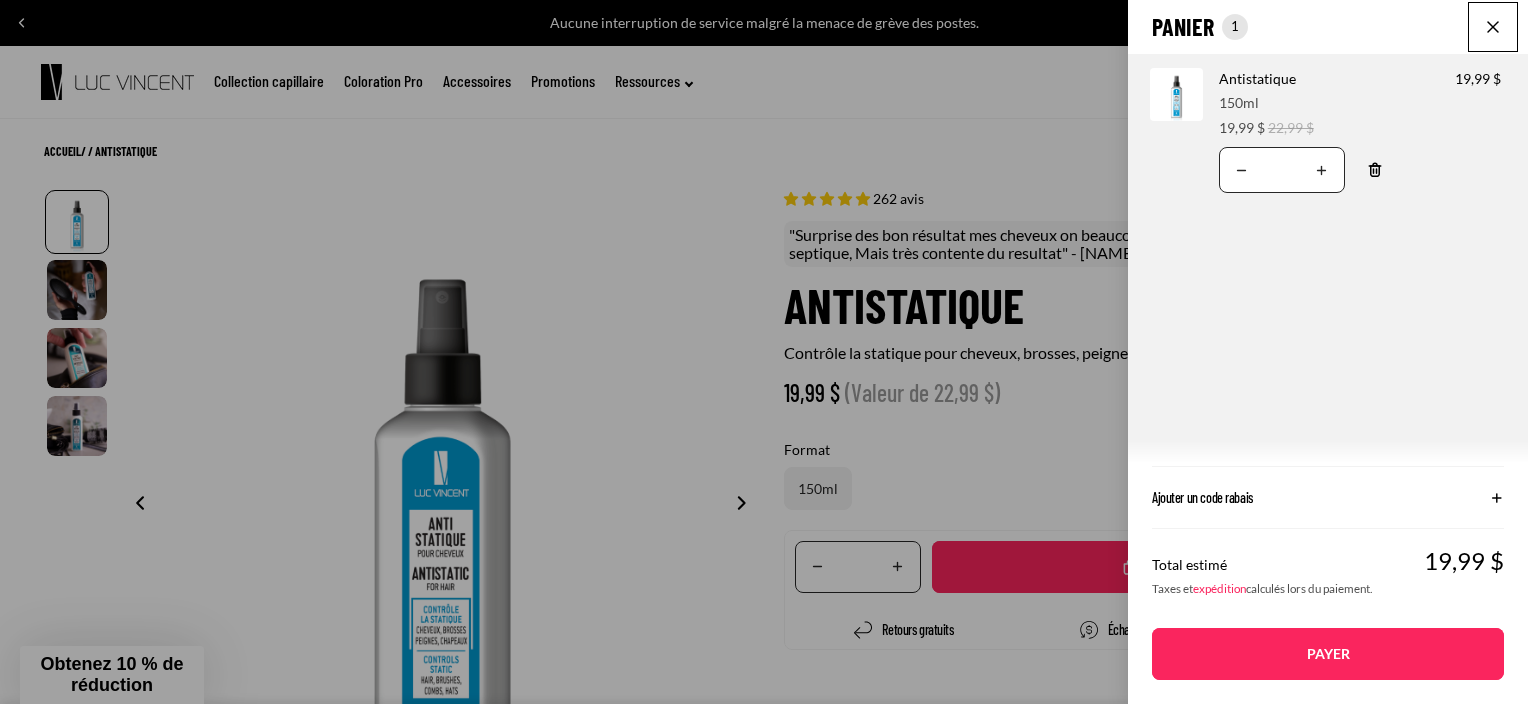 click at bounding box center [1493, 27] 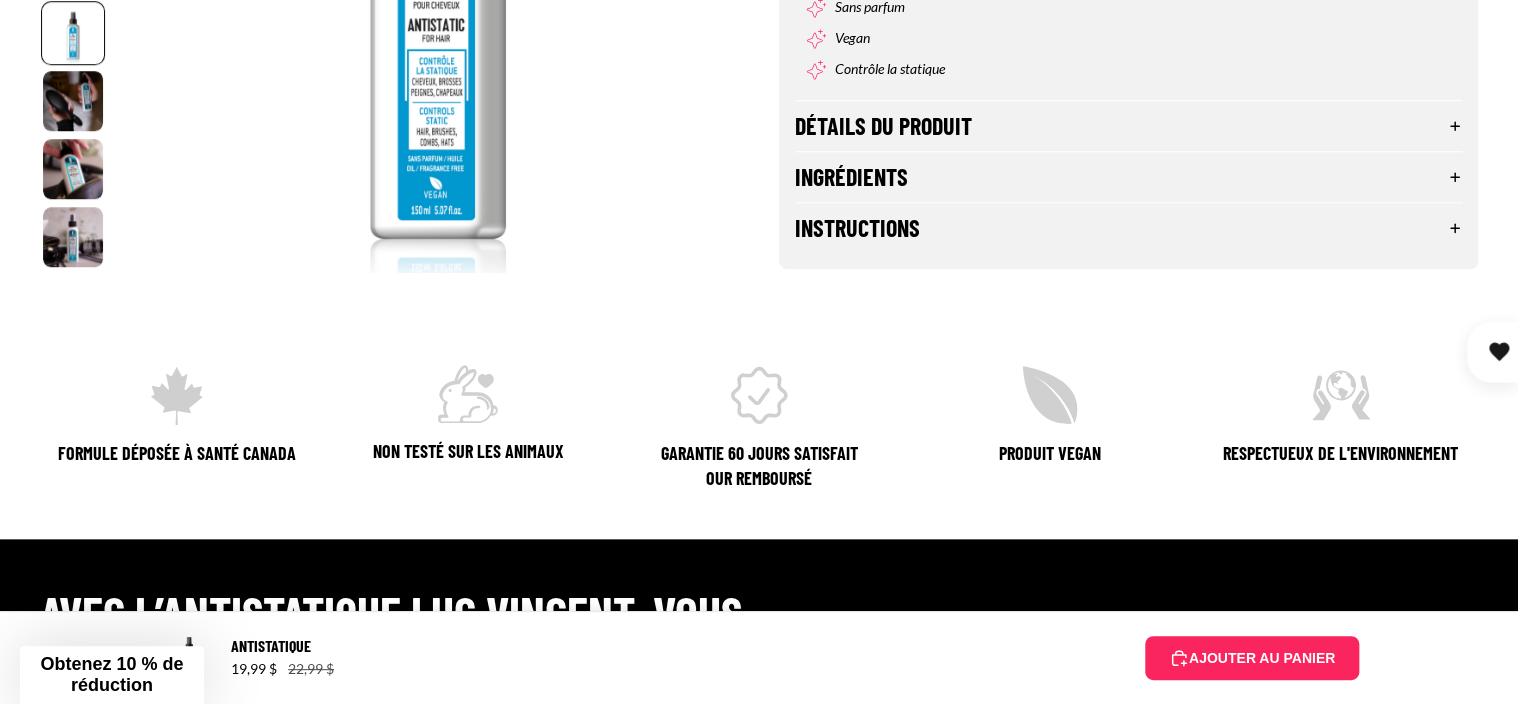 scroll, scrollTop: 900, scrollLeft: 0, axis: vertical 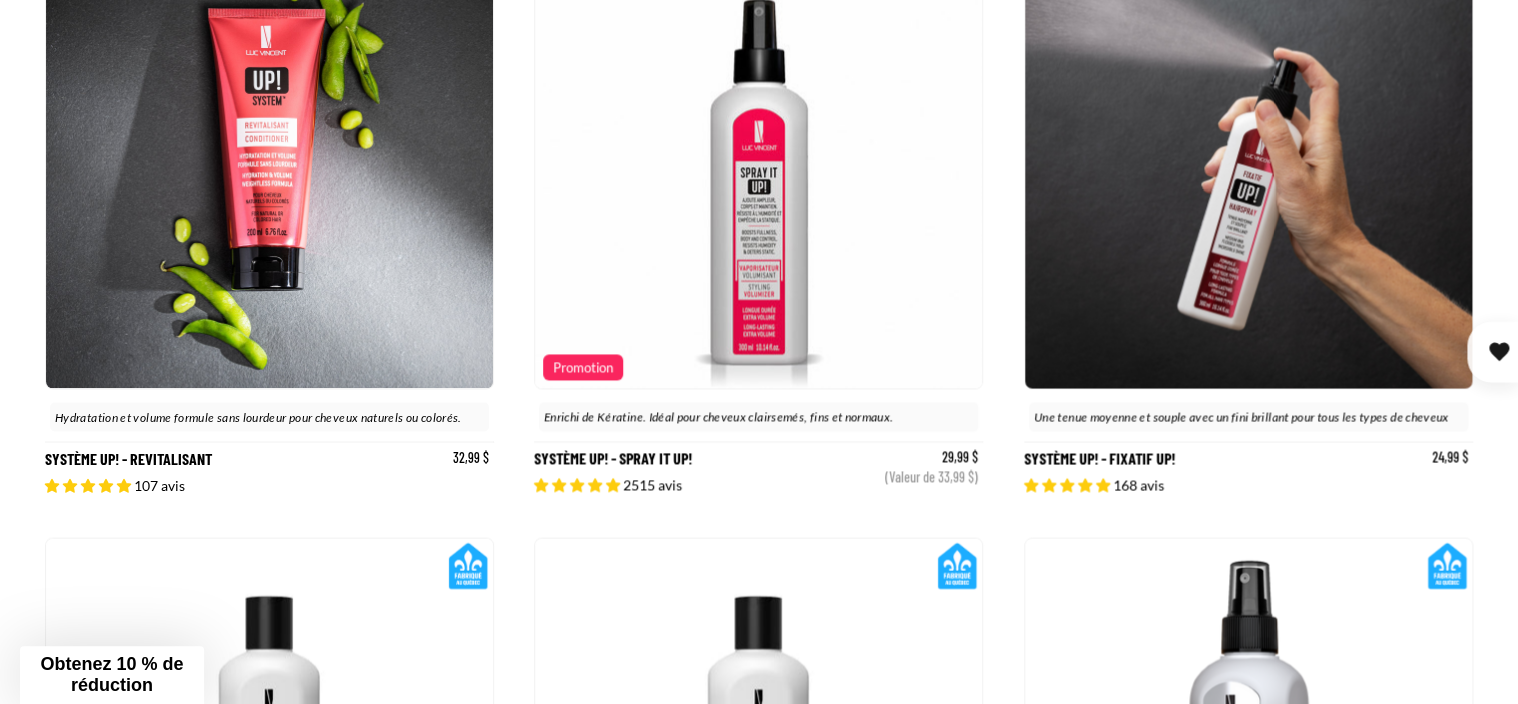 click at bounding box center (270, 164) 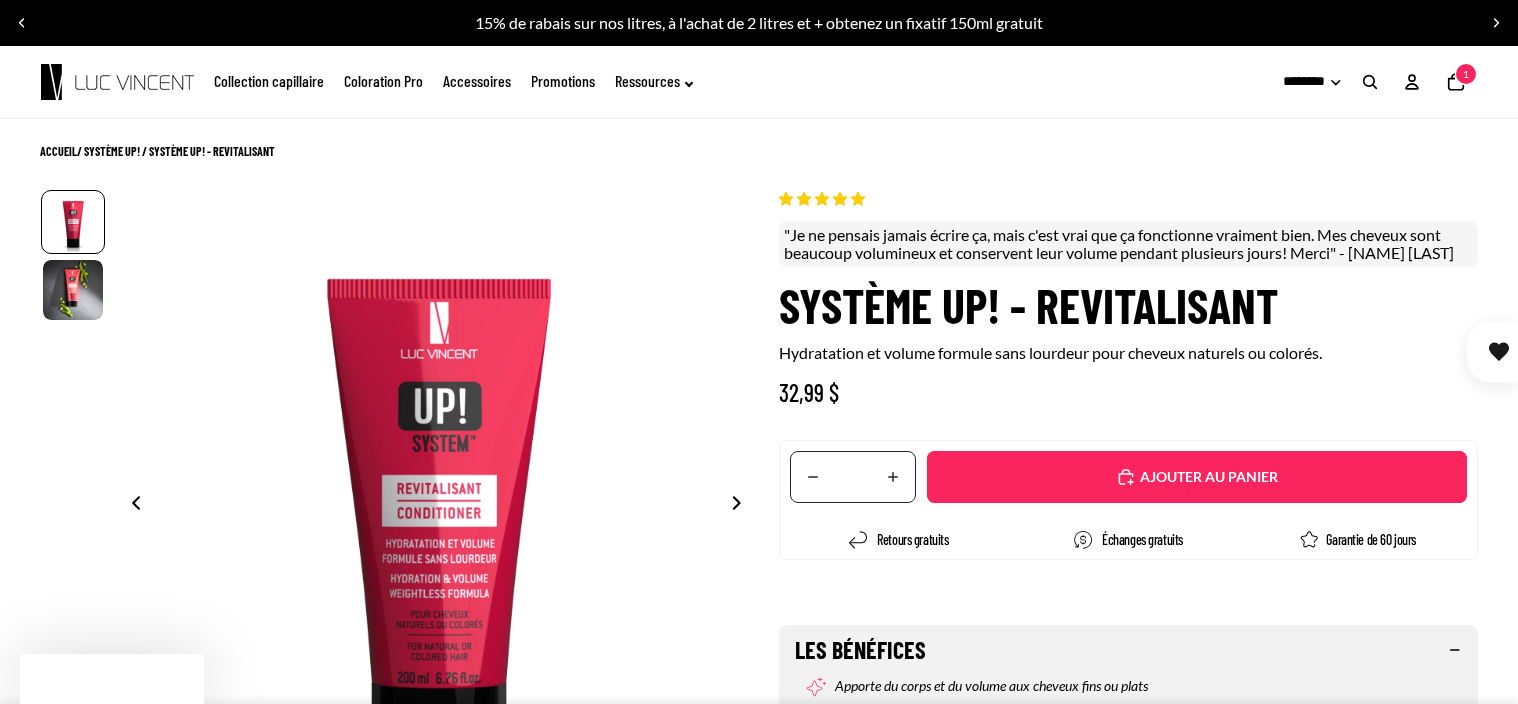 scroll, scrollTop: 0, scrollLeft: 0, axis: both 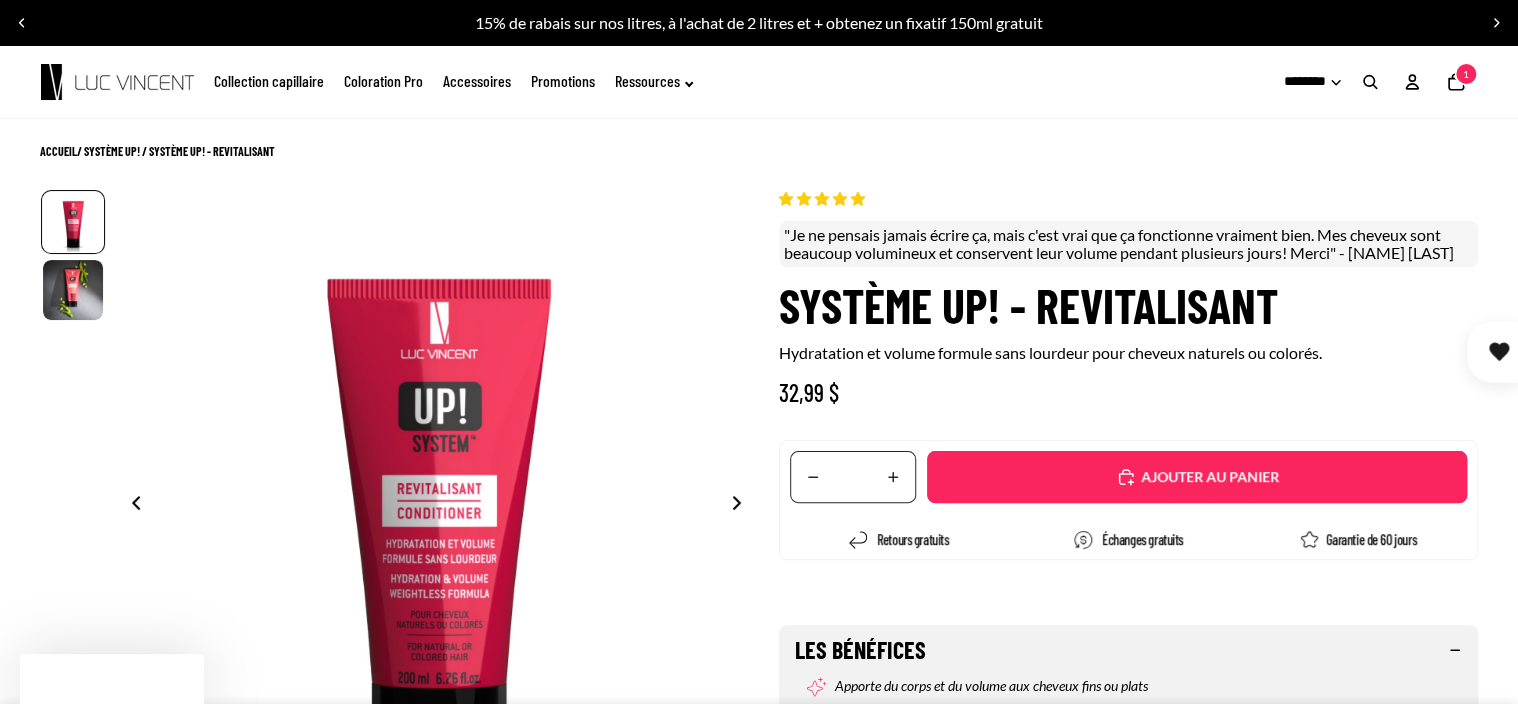 select on "**********" 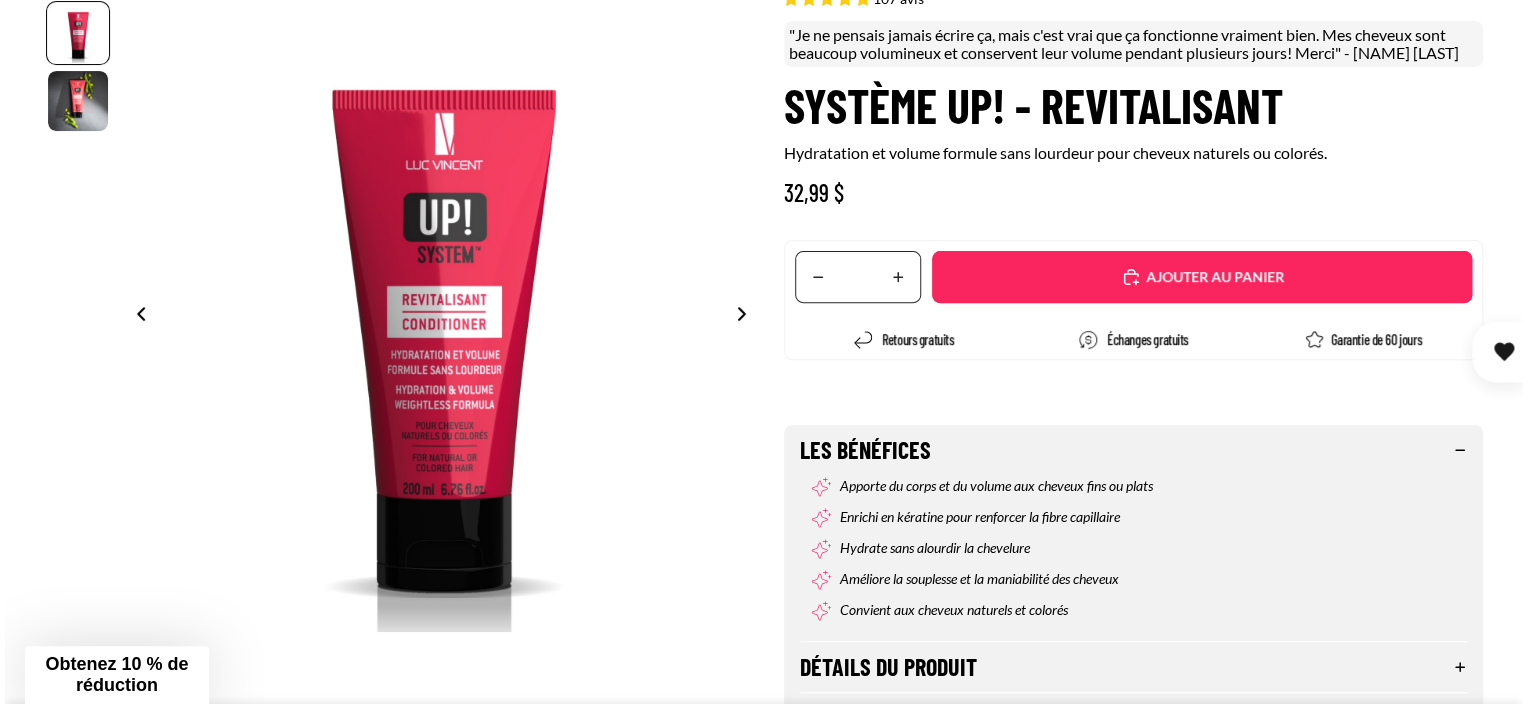 scroll, scrollTop: 300, scrollLeft: 0, axis: vertical 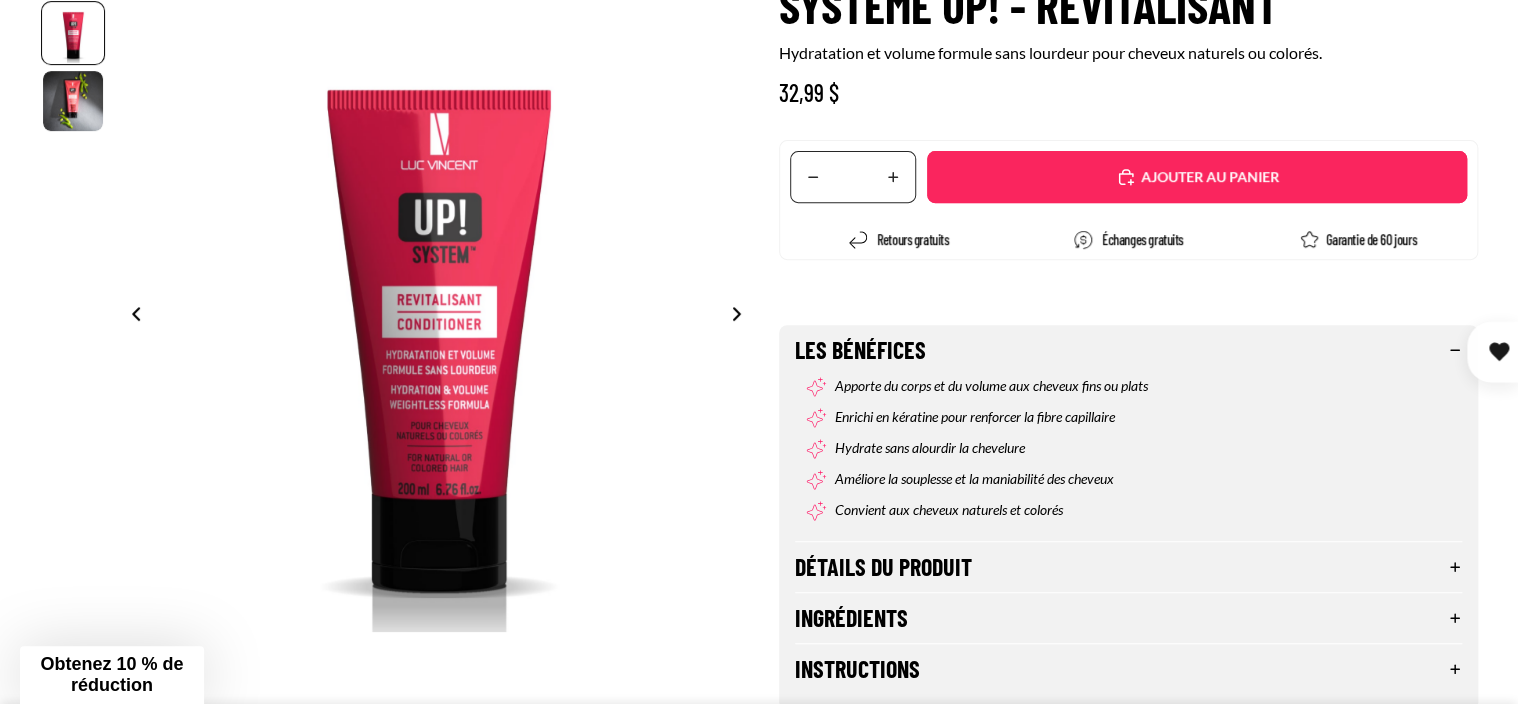 click on "Ajouté" at bounding box center (1207, 177) 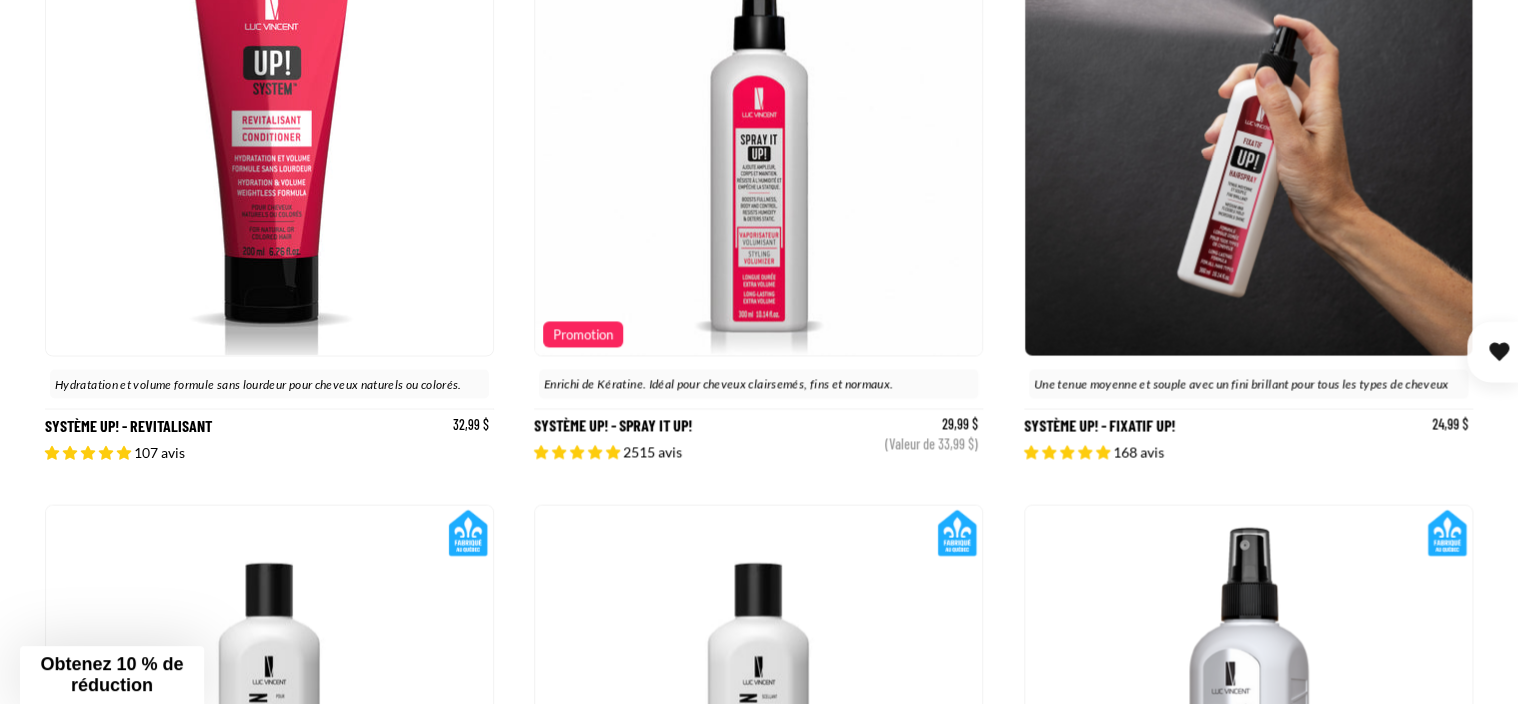 scroll, scrollTop: 2560, scrollLeft: 0, axis: vertical 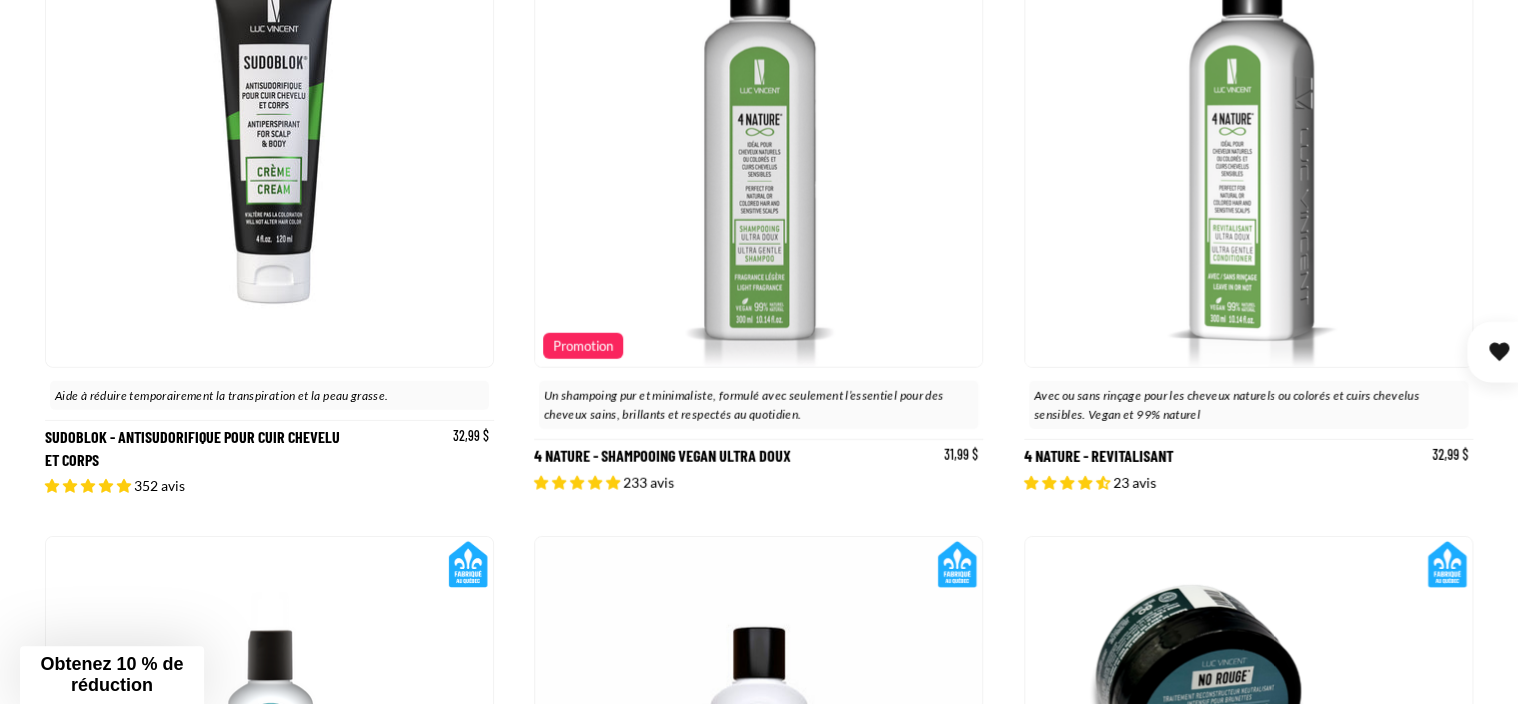 click on "Sudoblok - Antisudorifique pour cuir chevelu et corps" at bounding box center [269, 207] 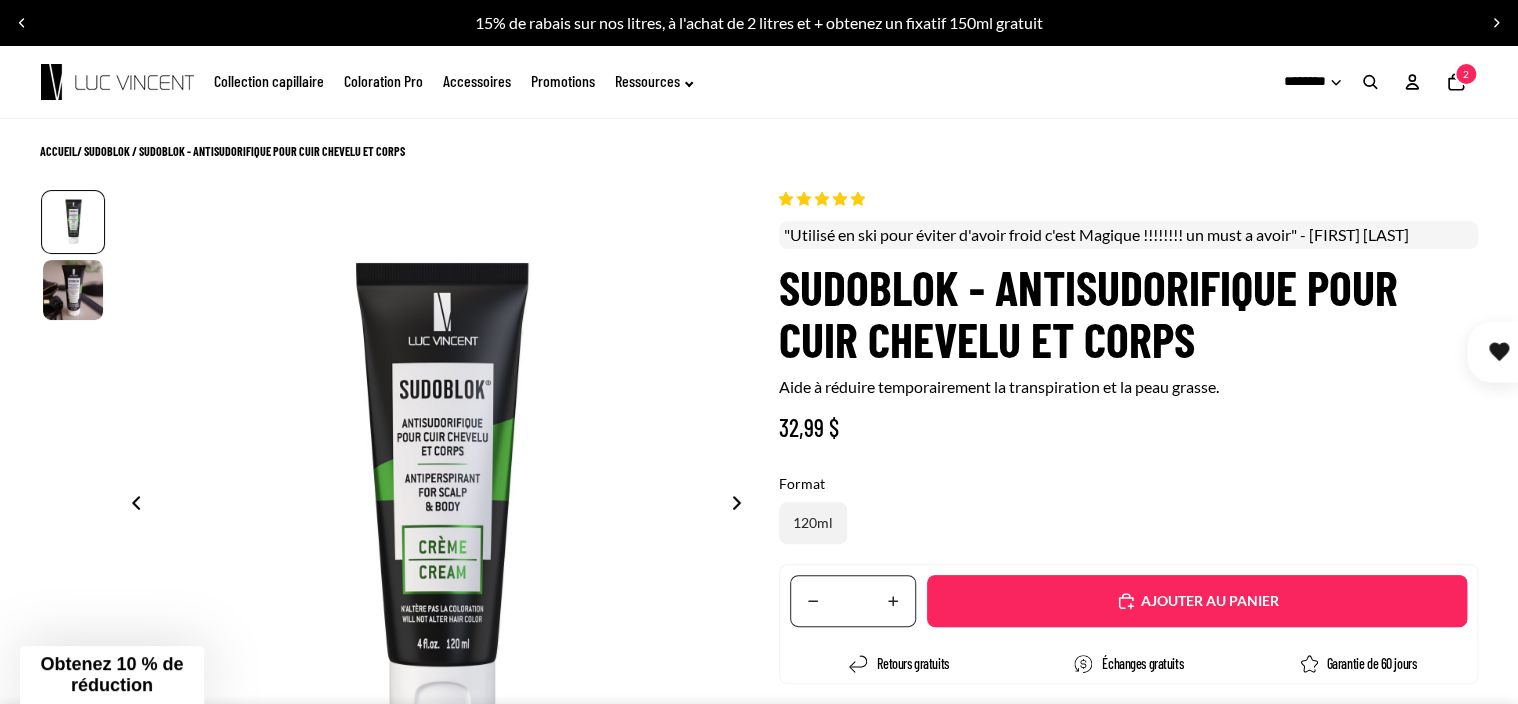 scroll, scrollTop: 100, scrollLeft: 0, axis: vertical 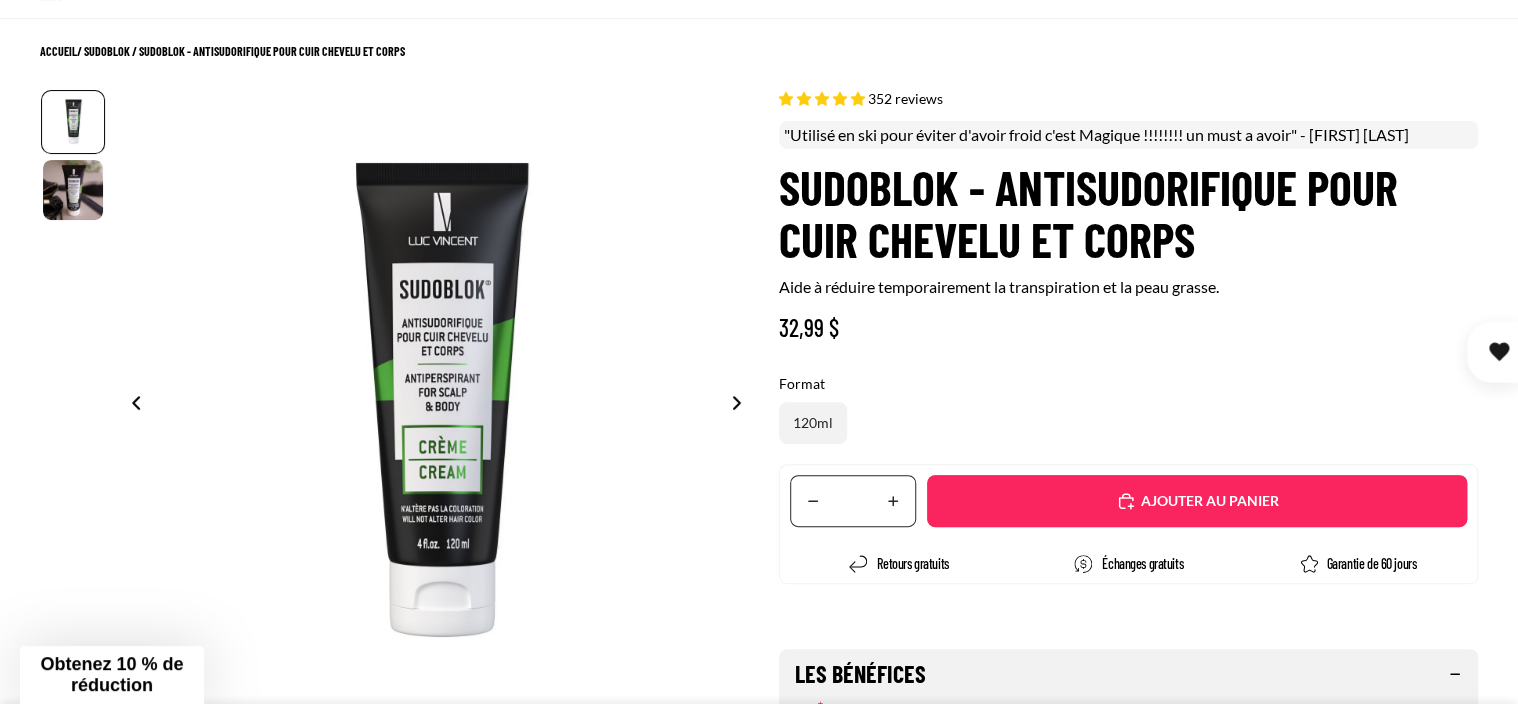 select on "**********" 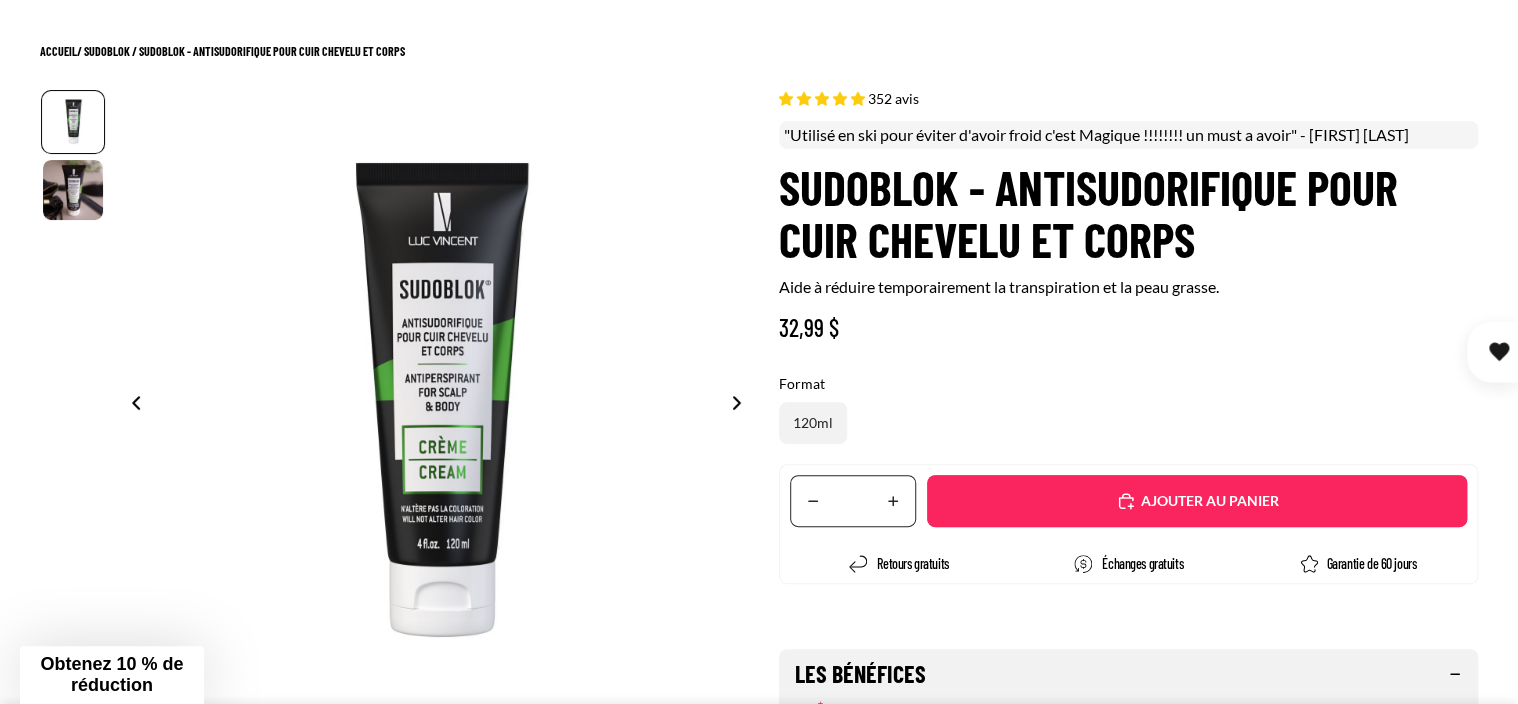 scroll, scrollTop: 500, scrollLeft: 0, axis: vertical 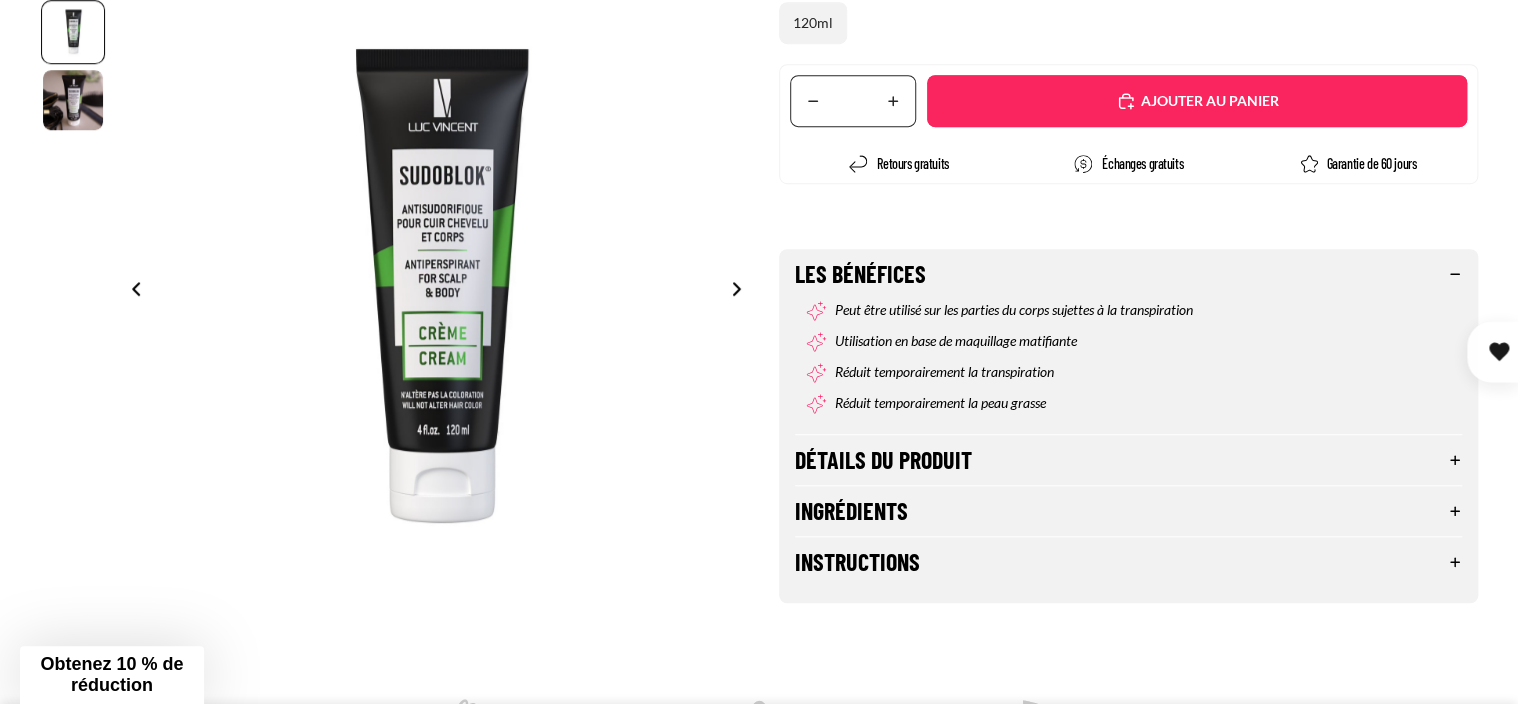 click on "Détails du produit" at bounding box center [1128, 460] 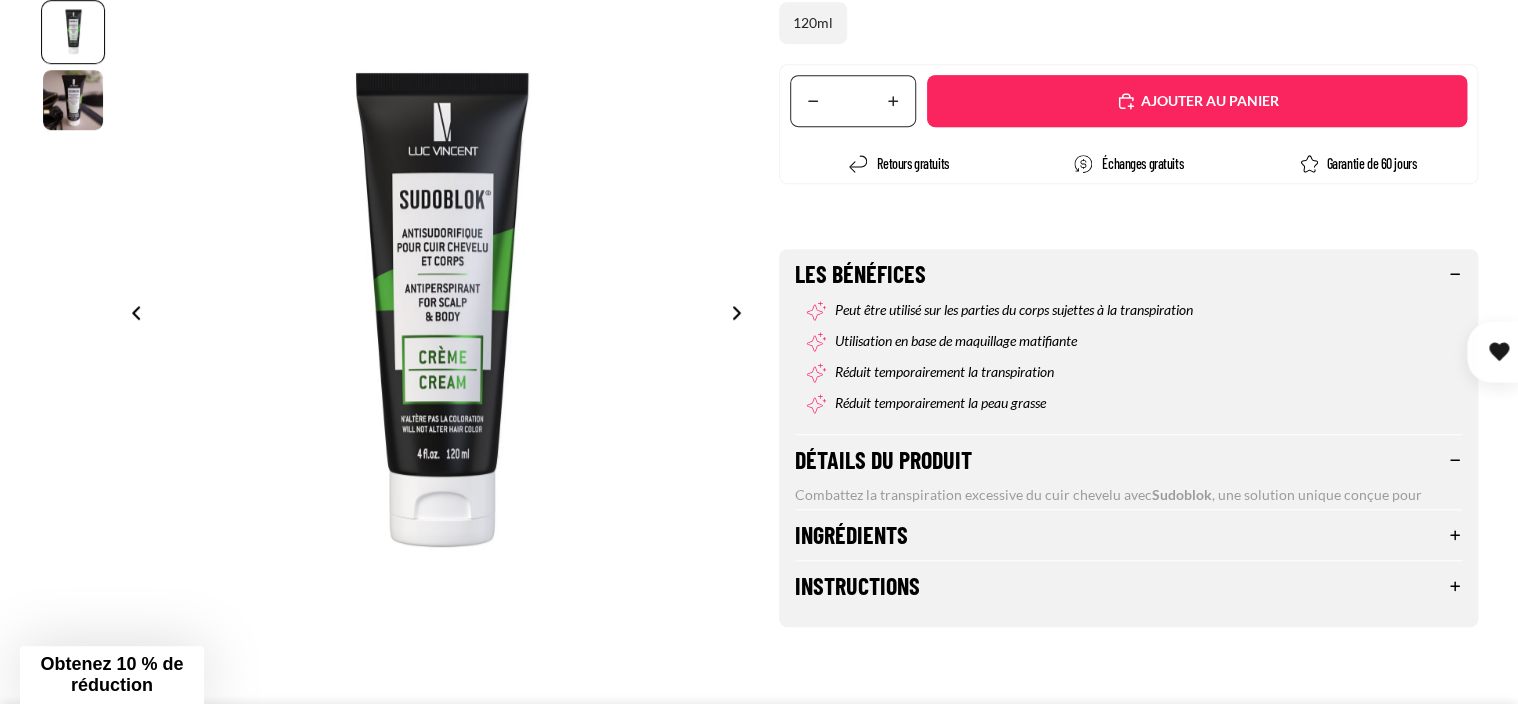 scroll, scrollTop: 600, scrollLeft: 0, axis: vertical 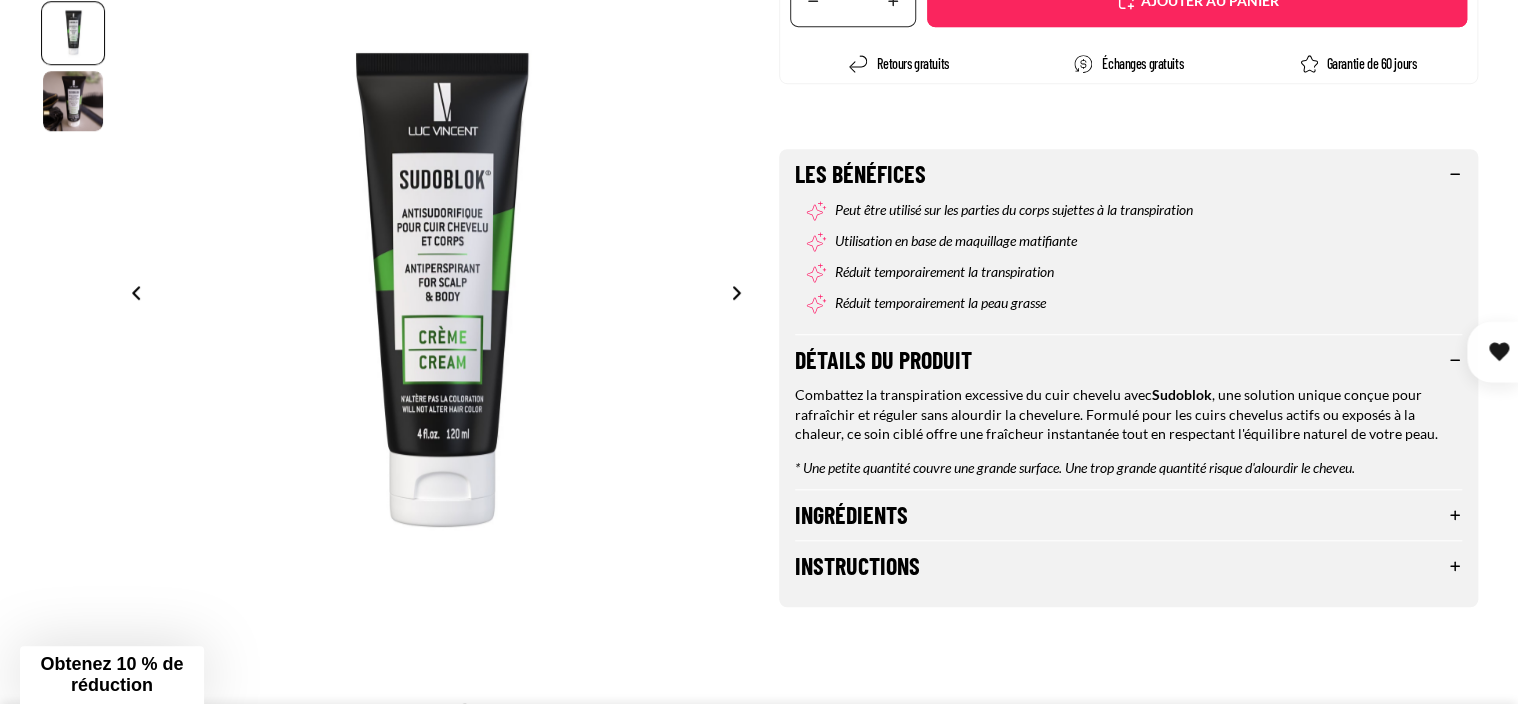 click on "Ingrédients" at bounding box center [1128, 515] 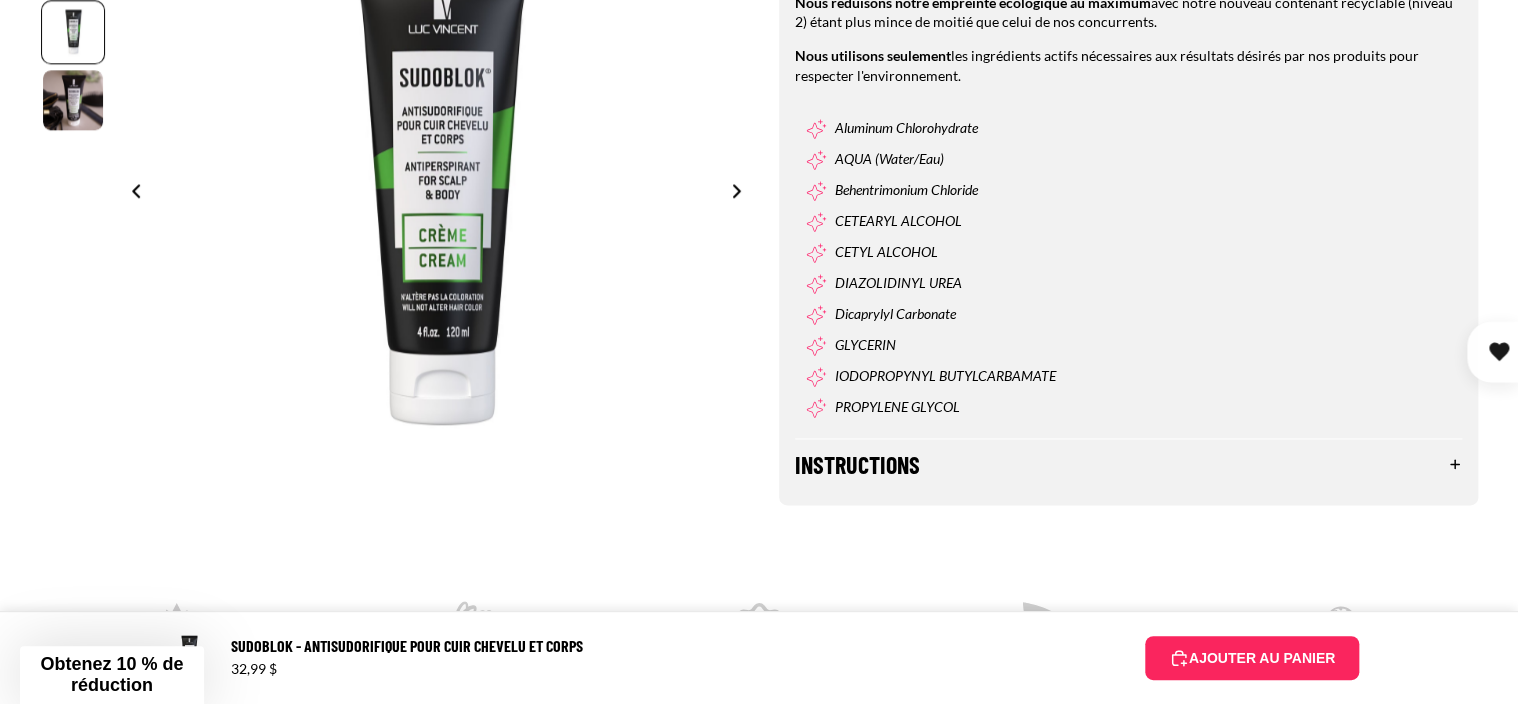 scroll, scrollTop: 1300, scrollLeft: 0, axis: vertical 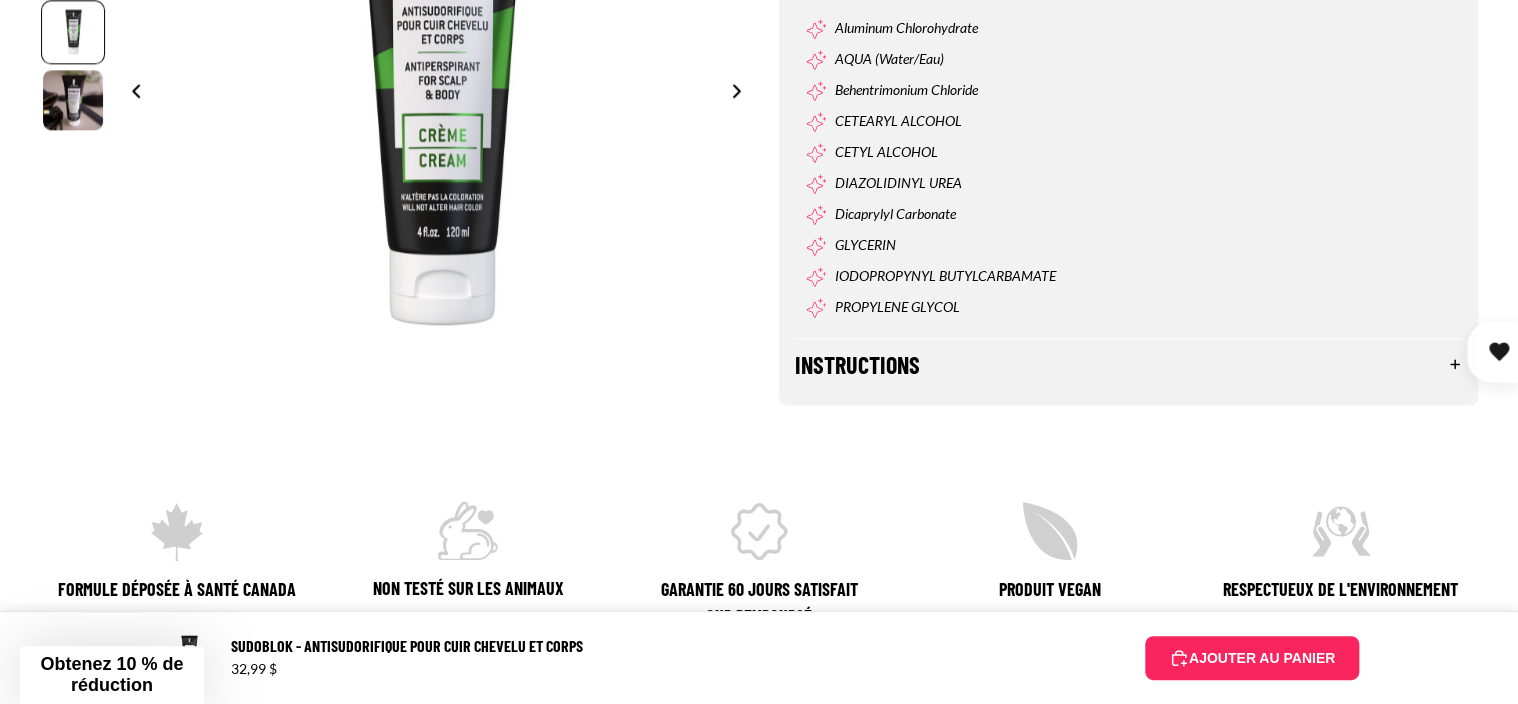 click on "Instructions" at bounding box center [1128, 364] 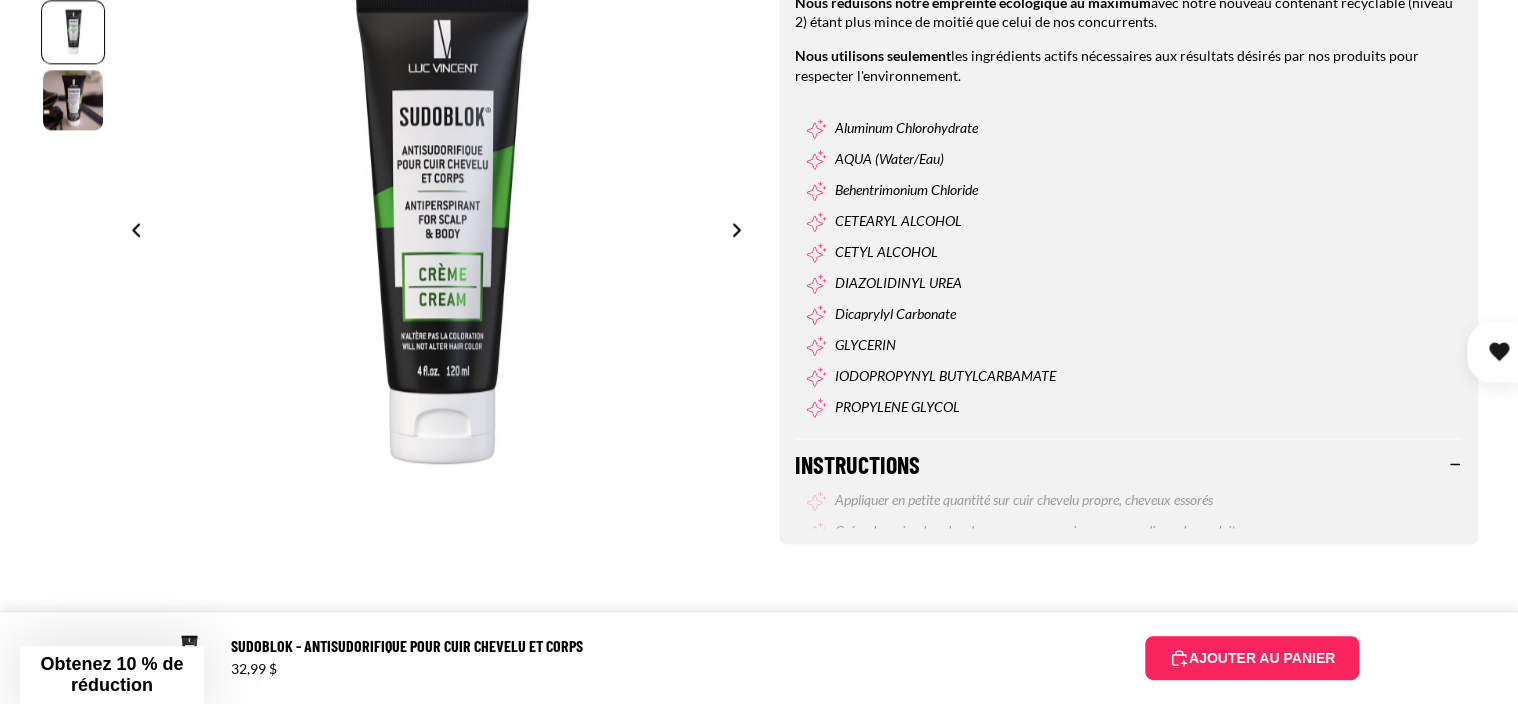 scroll, scrollTop: 1400, scrollLeft: 0, axis: vertical 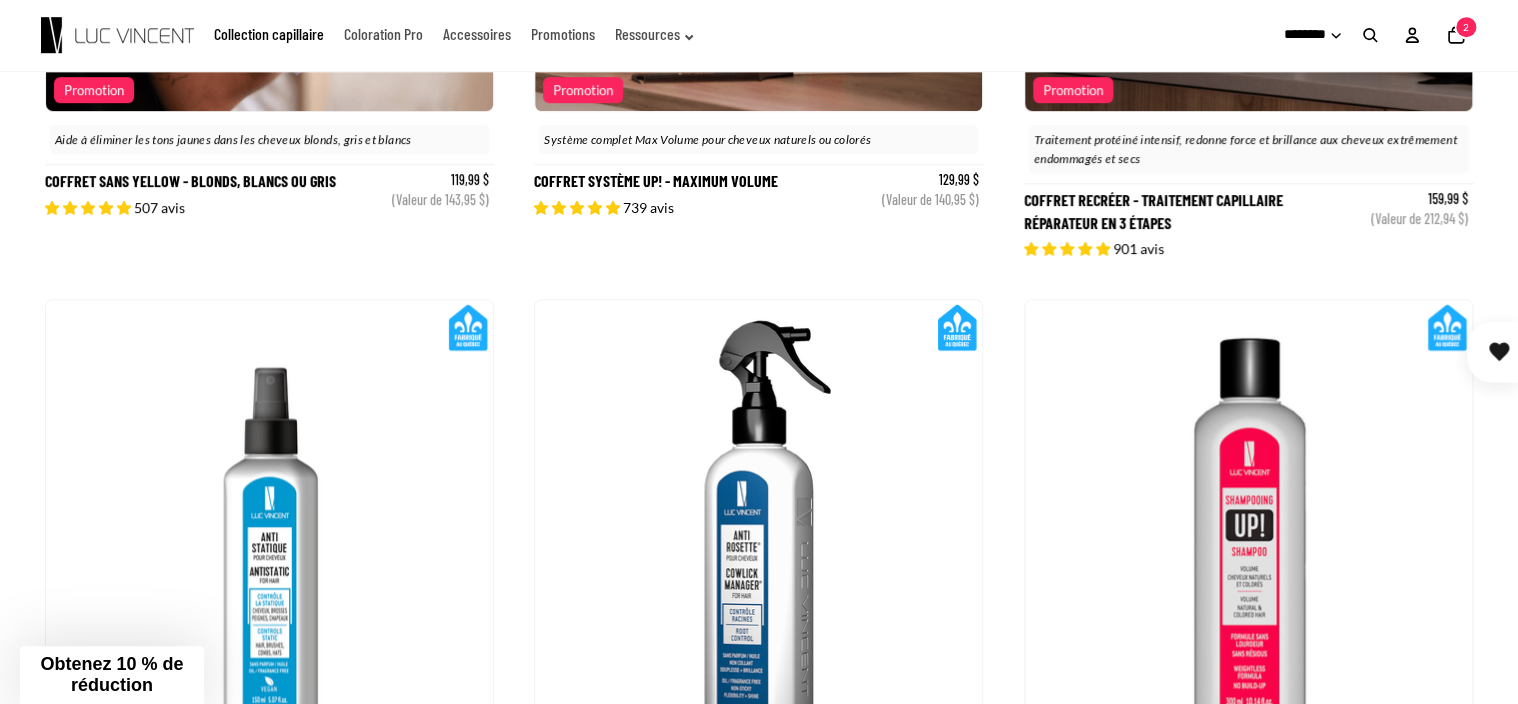 click on "Accessoires" 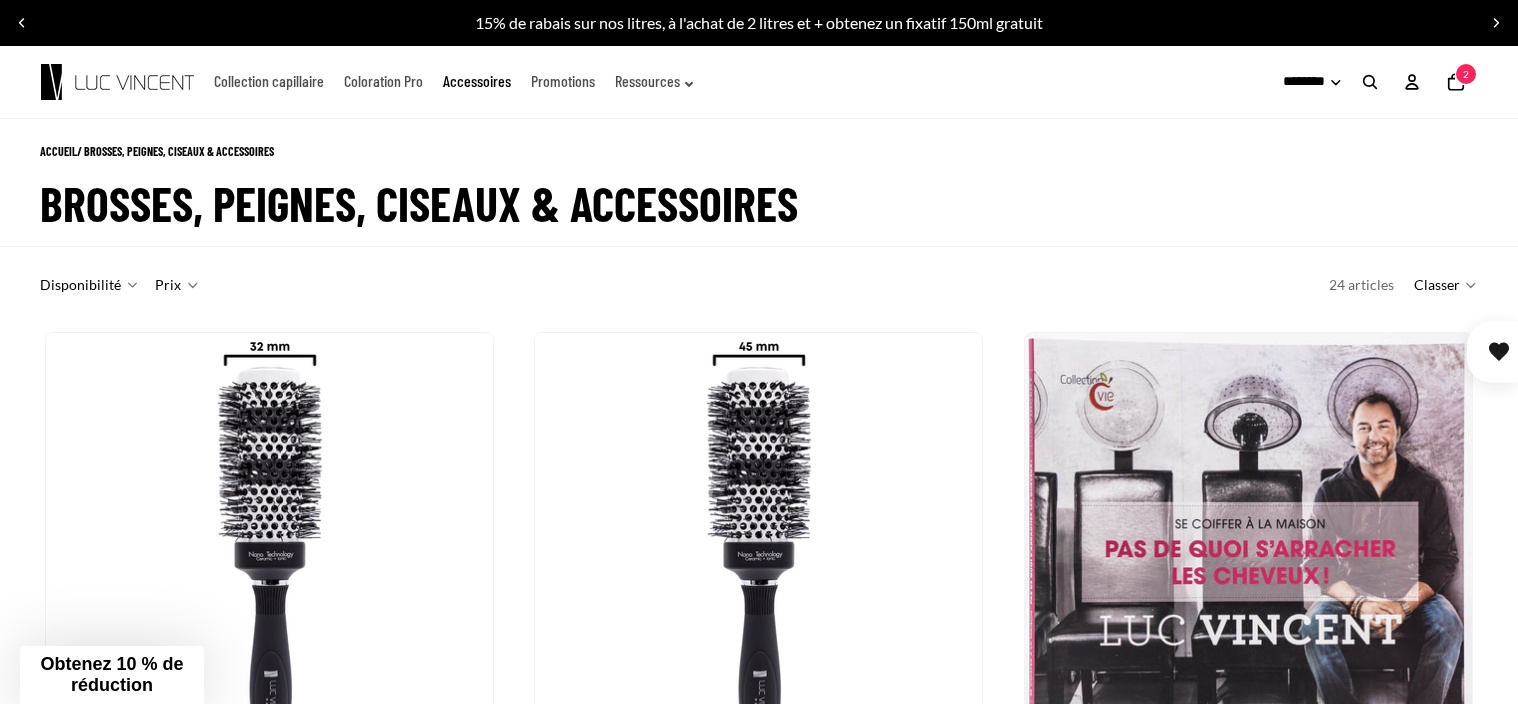 scroll, scrollTop: 200, scrollLeft: 0, axis: vertical 